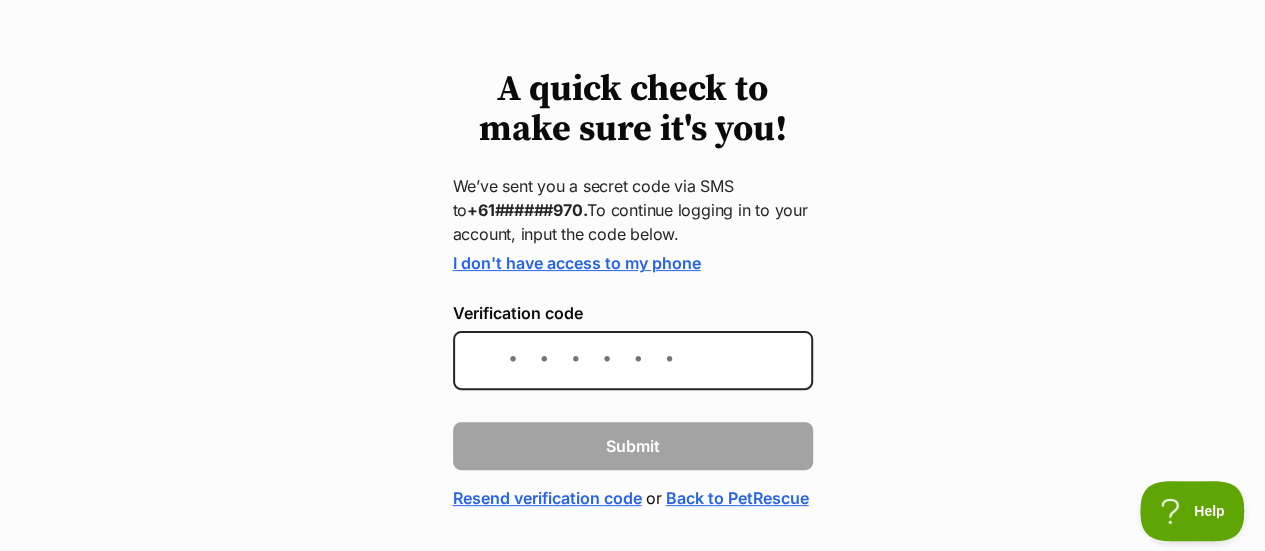 scroll, scrollTop: 0, scrollLeft: 0, axis: both 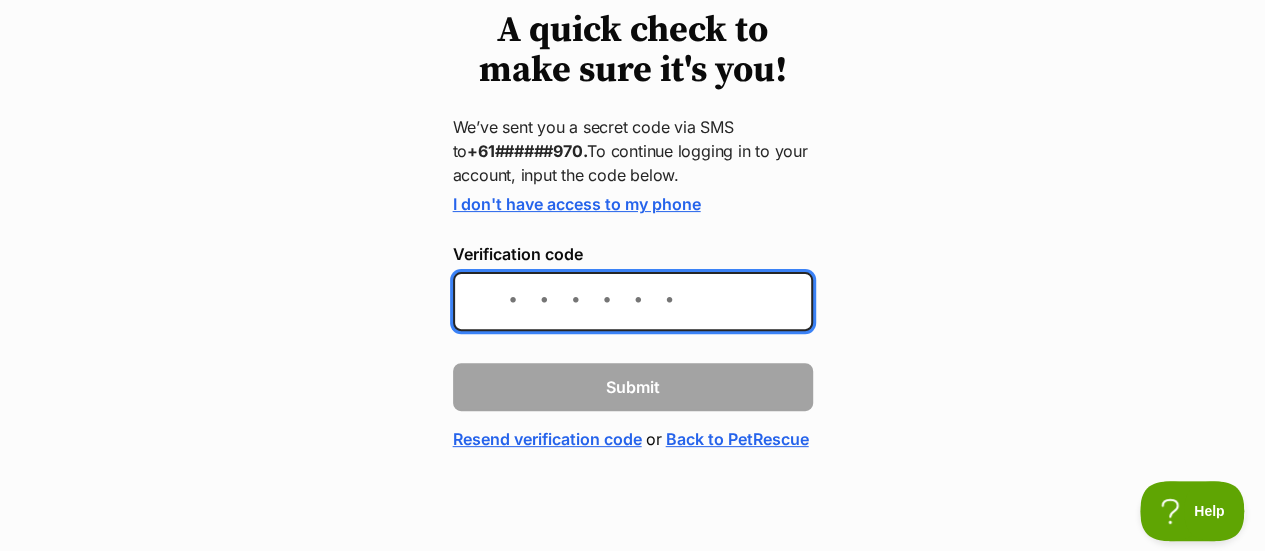 click on "Verification code" at bounding box center [633, 301] 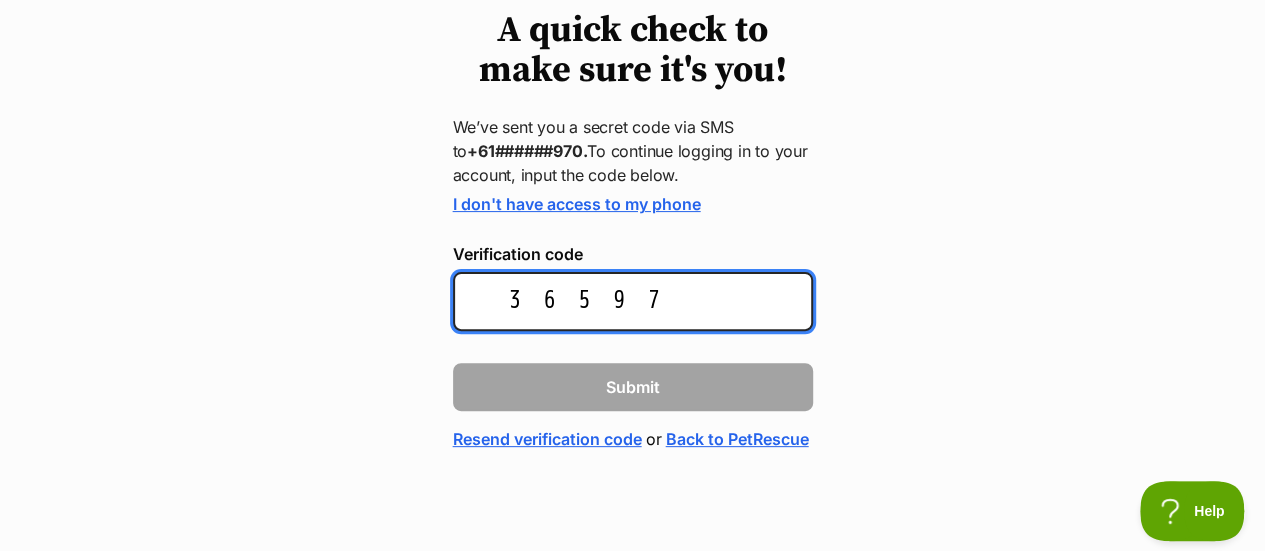 type on "365973" 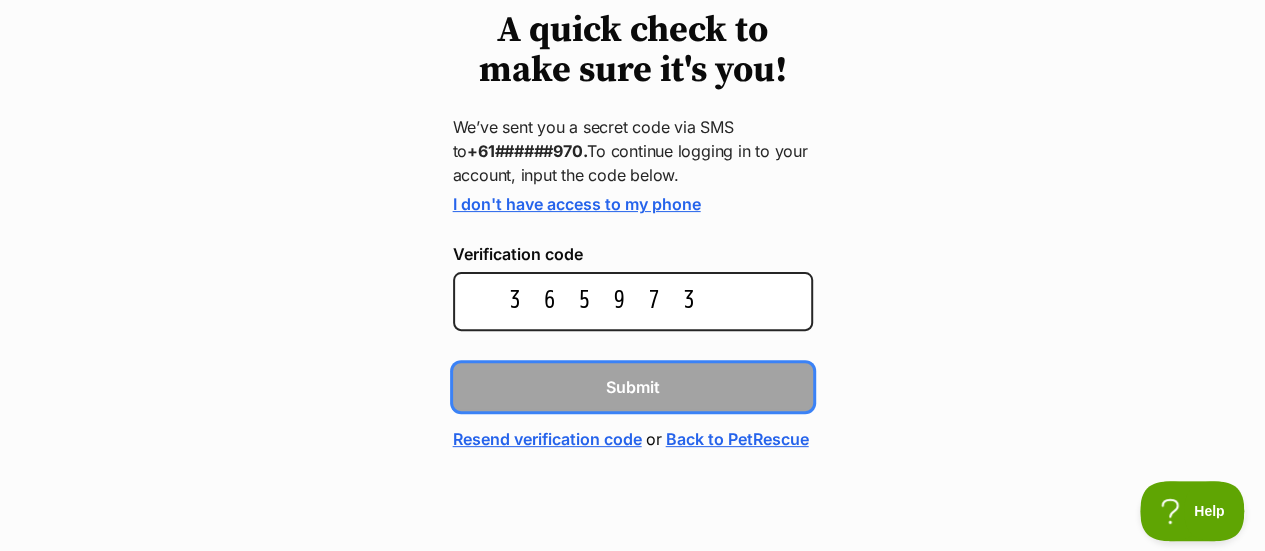 type 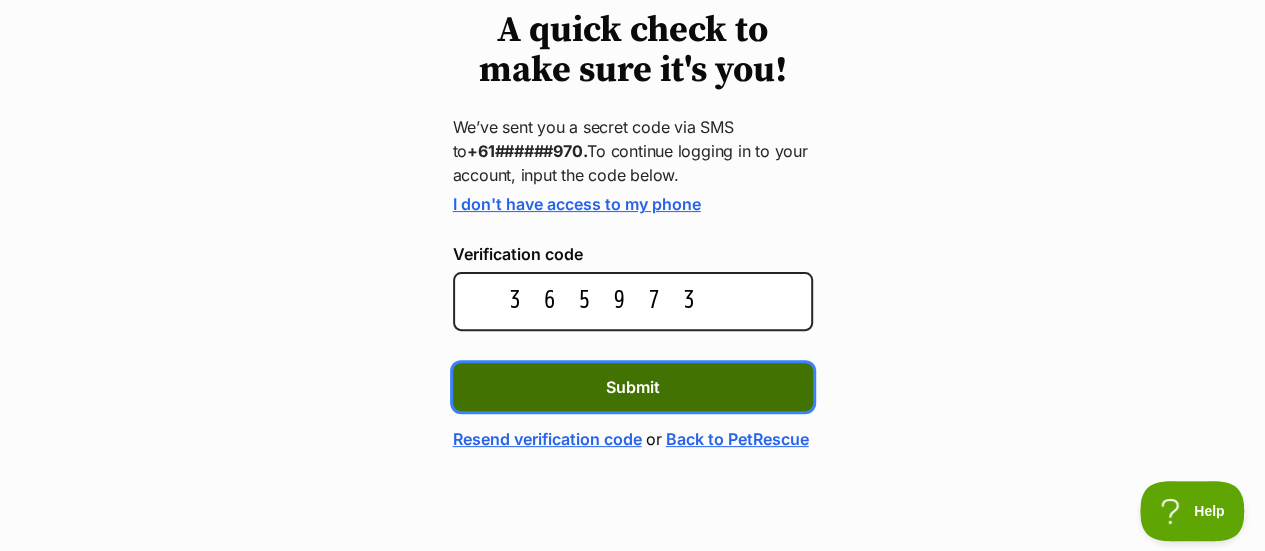 click on "Submit" at bounding box center (633, 387) 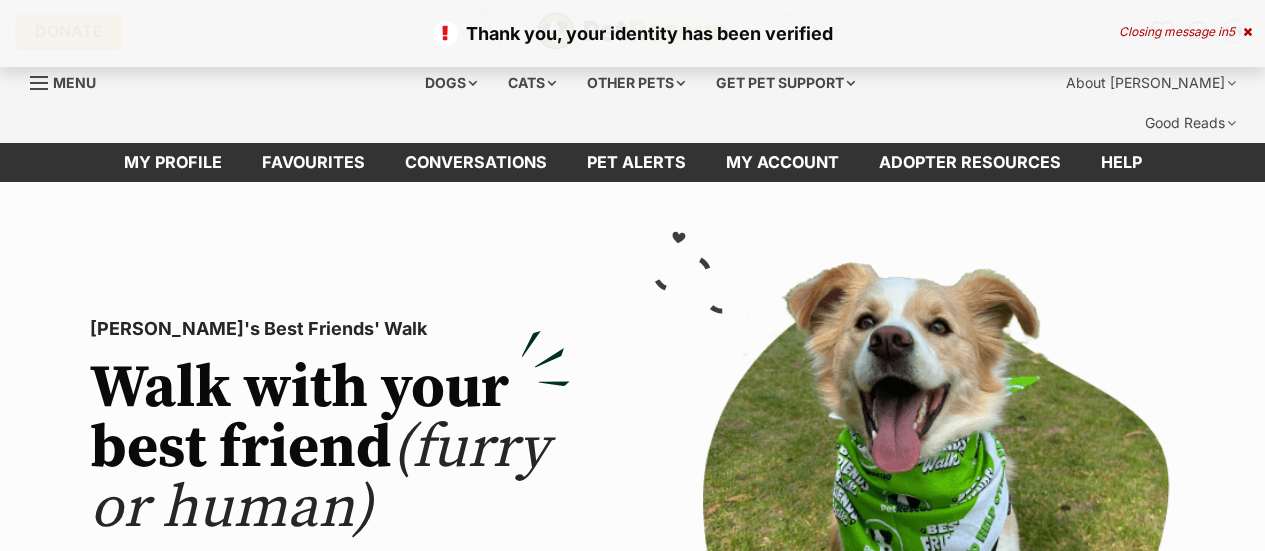 scroll, scrollTop: 0, scrollLeft: 0, axis: both 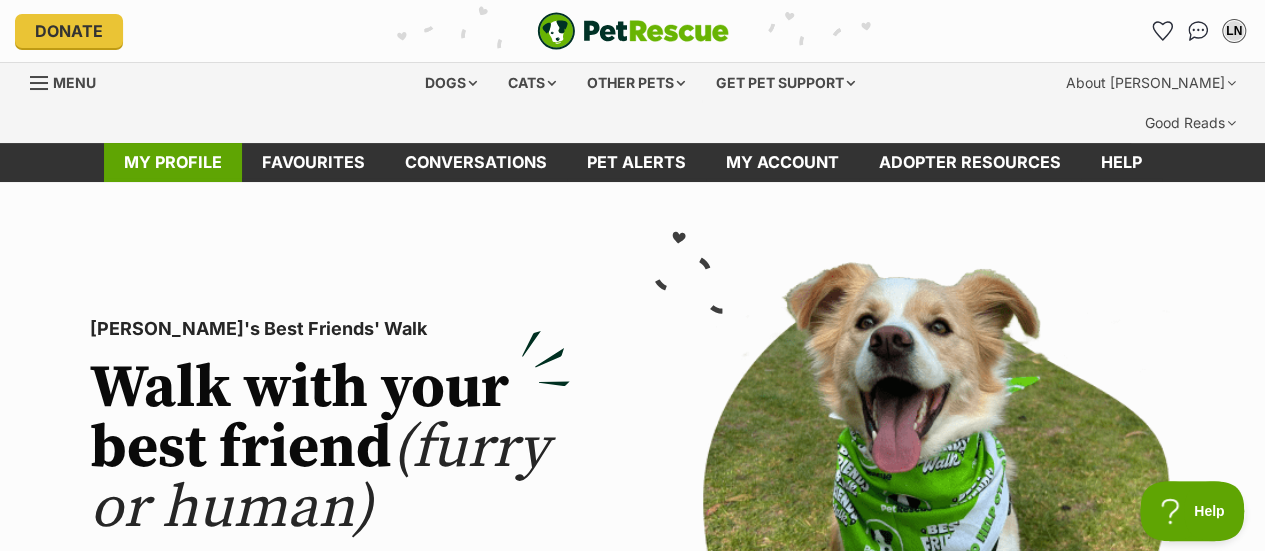 click on "My profile" at bounding box center (173, 162) 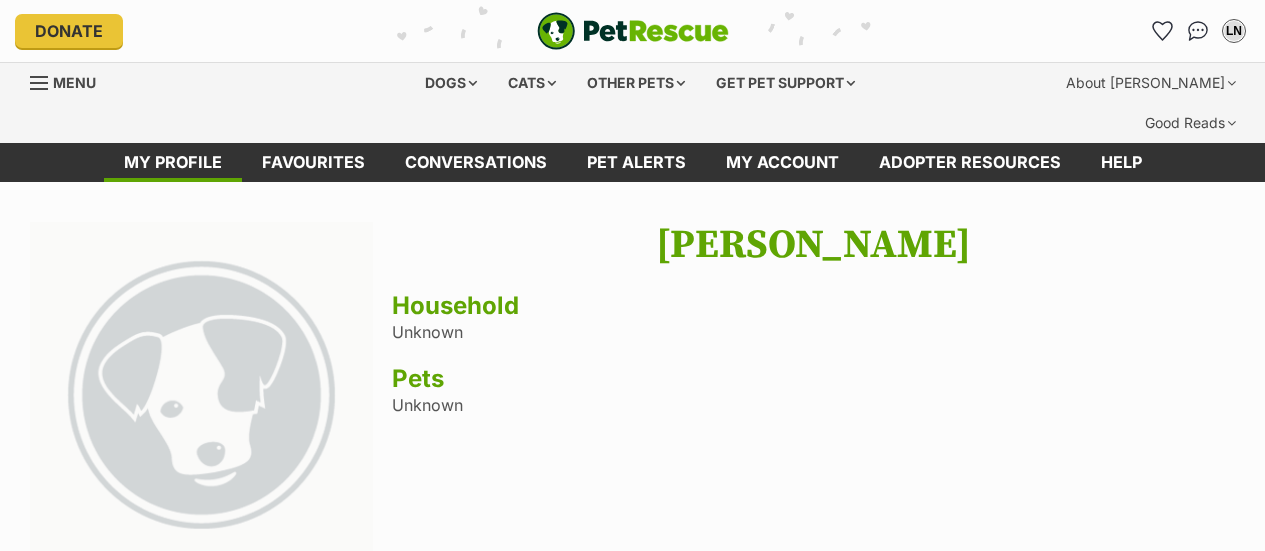 scroll, scrollTop: 0, scrollLeft: 0, axis: both 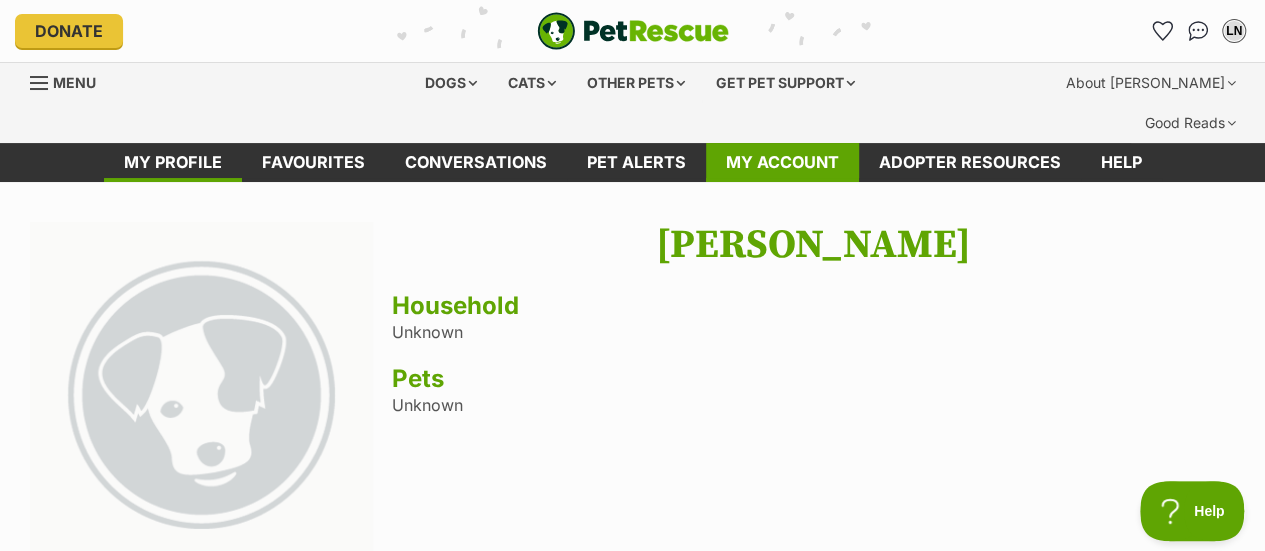 click on "My account" at bounding box center (782, 162) 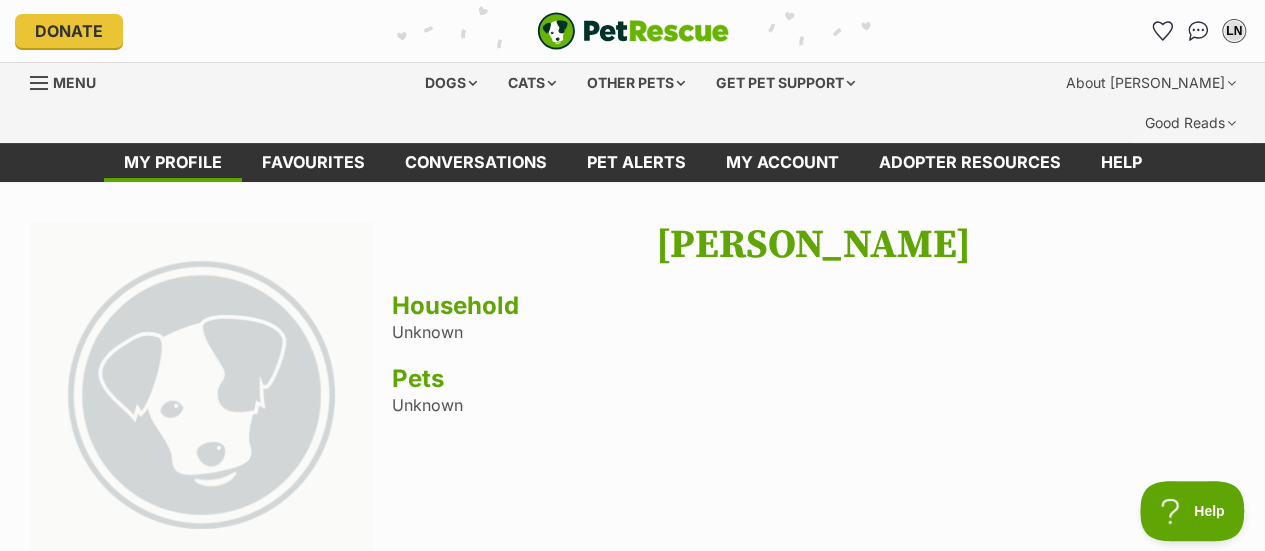 drag, startPoint x: 394, startPoint y: 288, endPoint x: 474, endPoint y: 301, distance: 81.04937 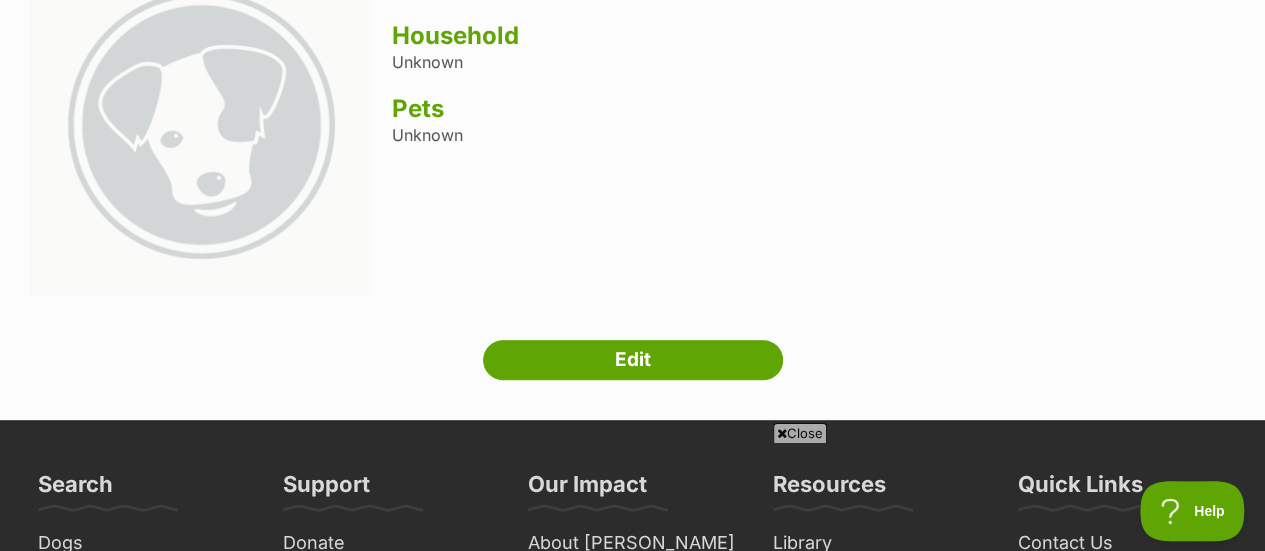 scroll, scrollTop: 300, scrollLeft: 0, axis: vertical 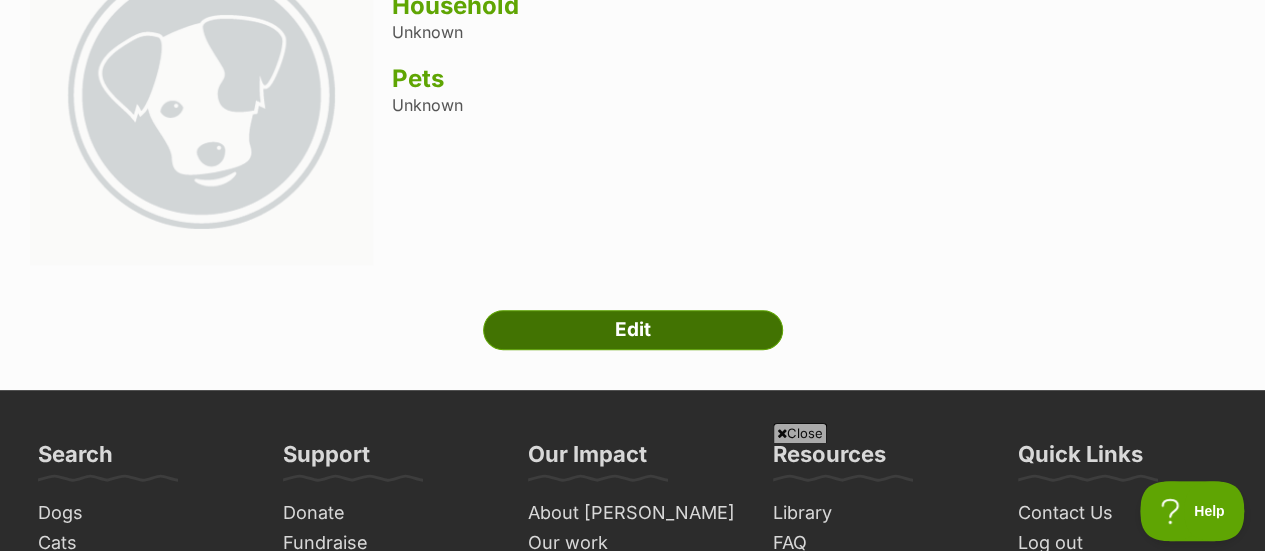 click on "Edit" at bounding box center (633, 330) 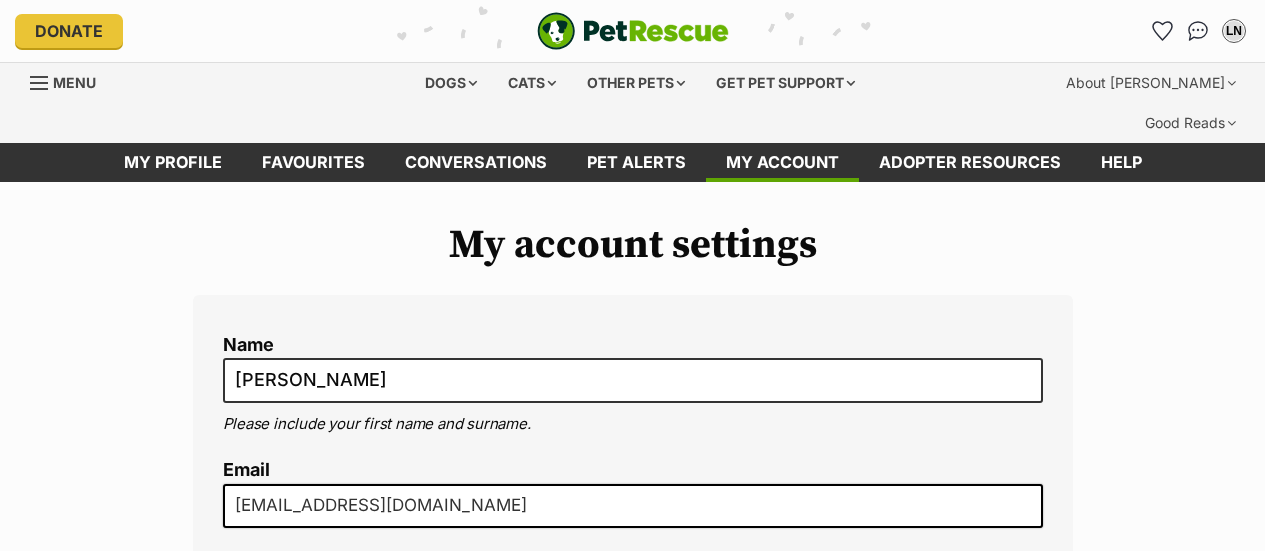 scroll, scrollTop: 0, scrollLeft: 0, axis: both 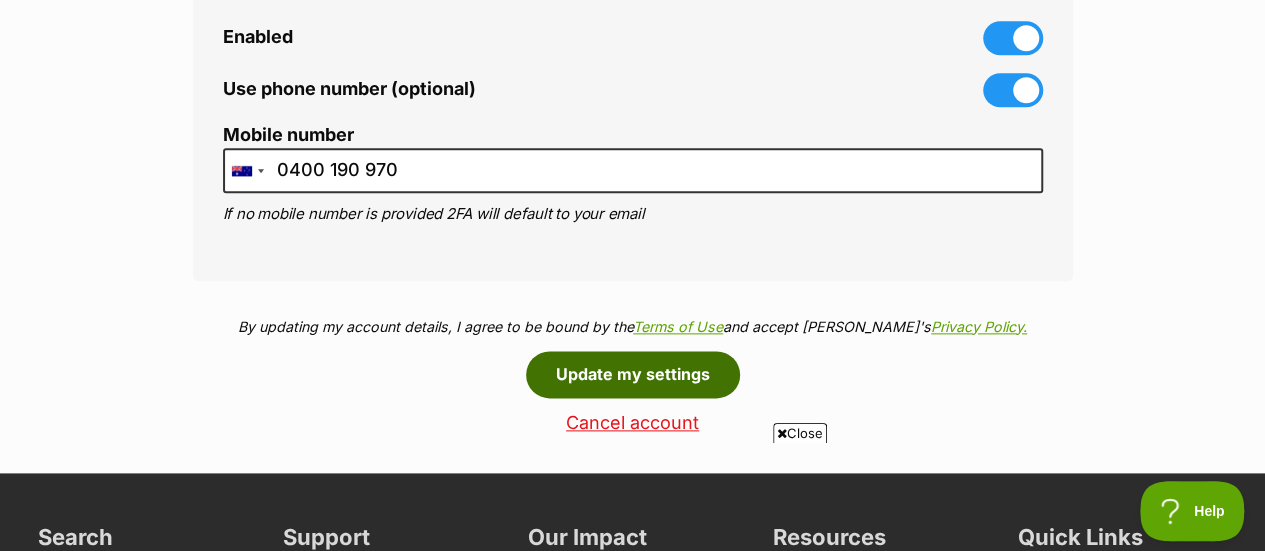 click on "Update my settings" at bounding box center [633, 374] 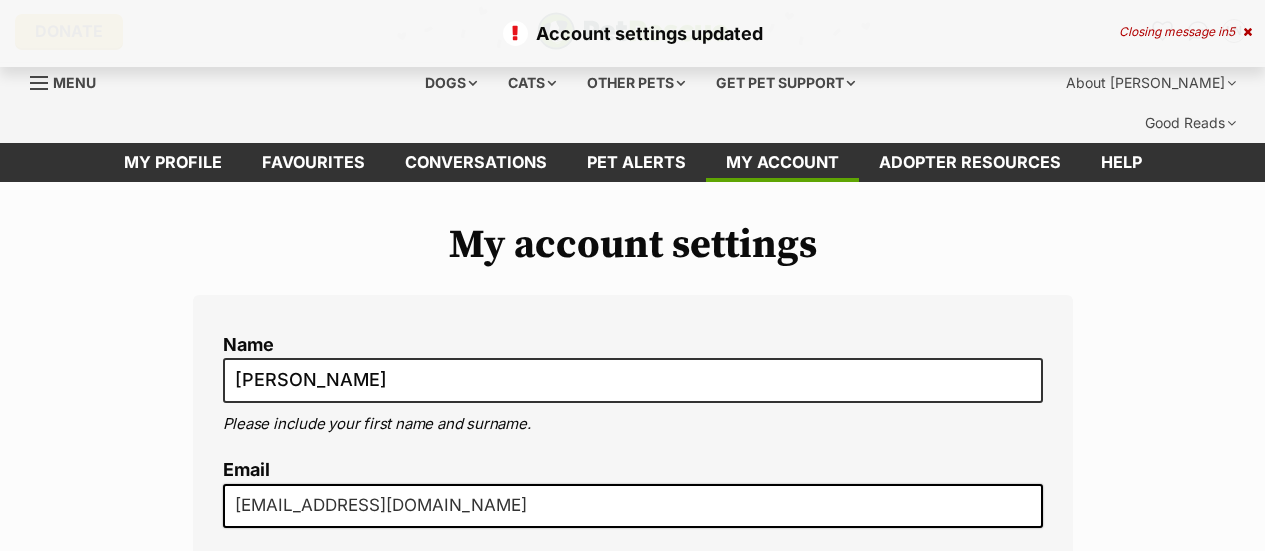 scroll, scrollTop: 0, scrollLeft: 0, axis: both 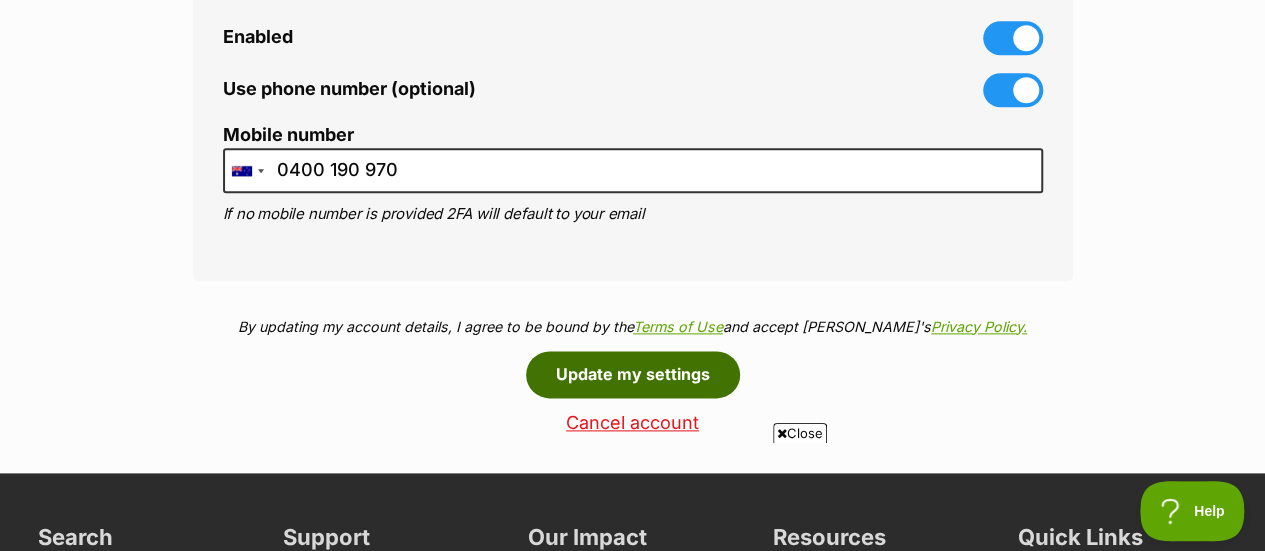 click on "Update my settings" at bounding box center (633, 374) 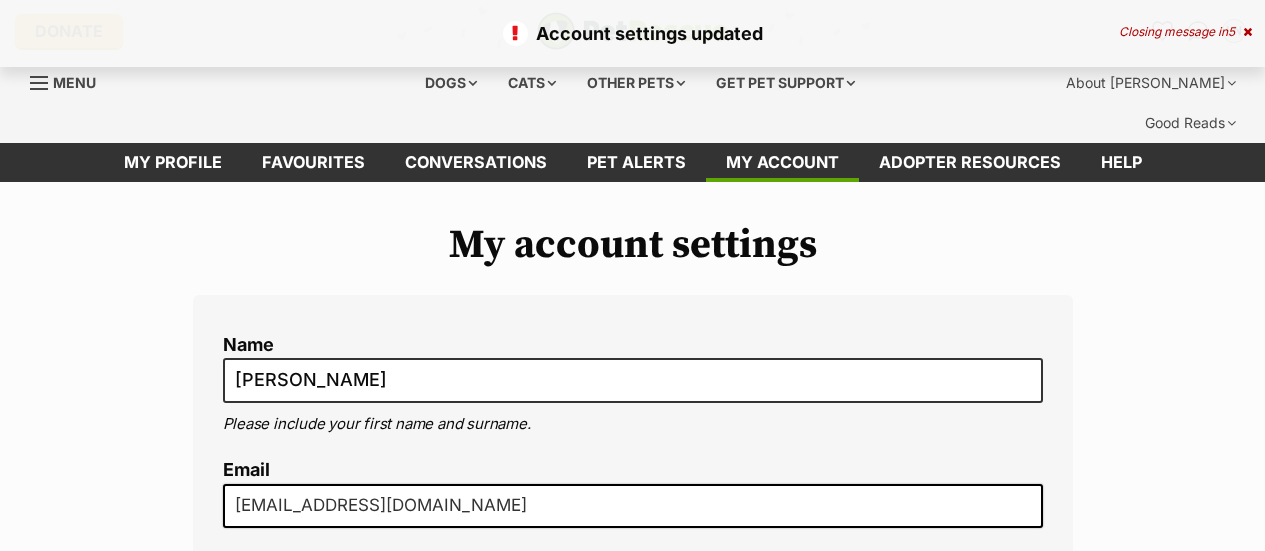 scroll, scrollTop: 0, scrollLeft: 0, axis: both 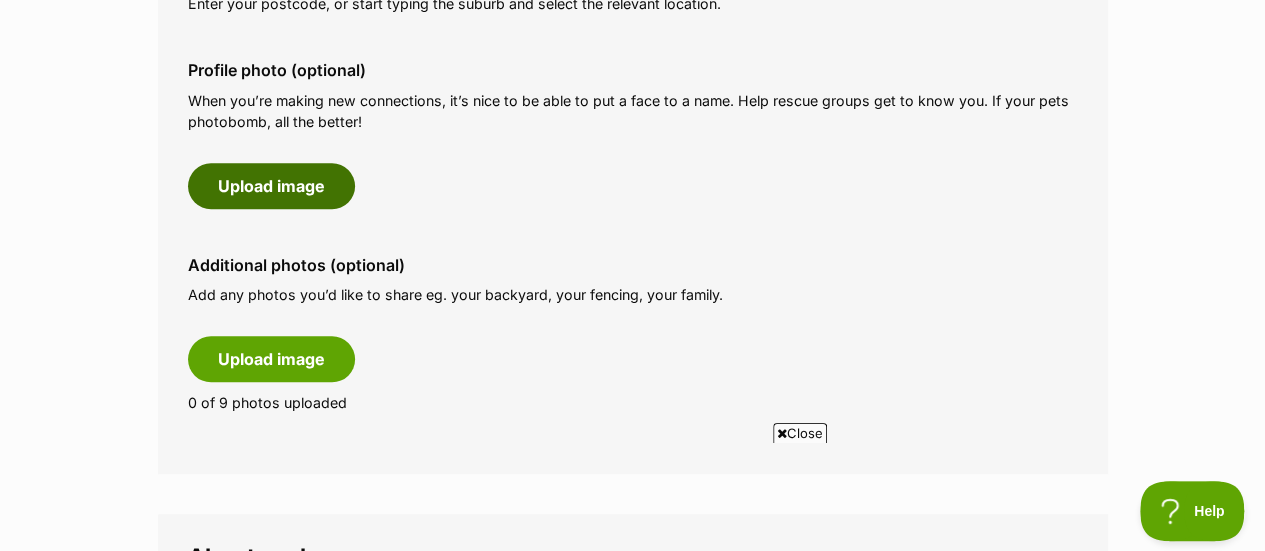 click on "Upload image" at bounding box center (271, 186) 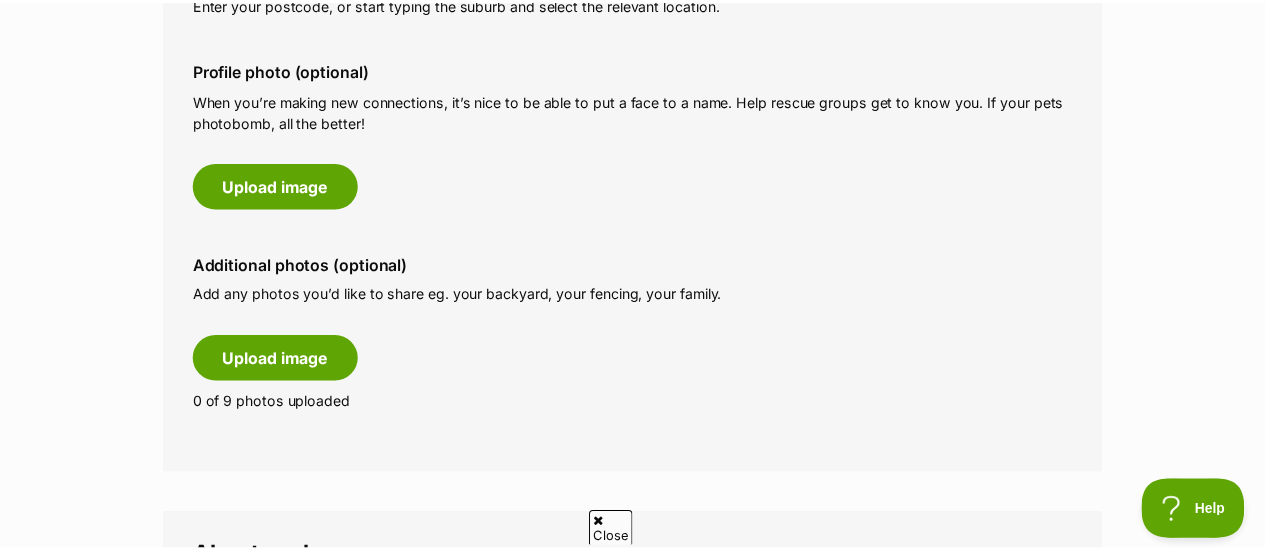 scroll, scrollTop: 0, scrollLeft: 0, axis: both 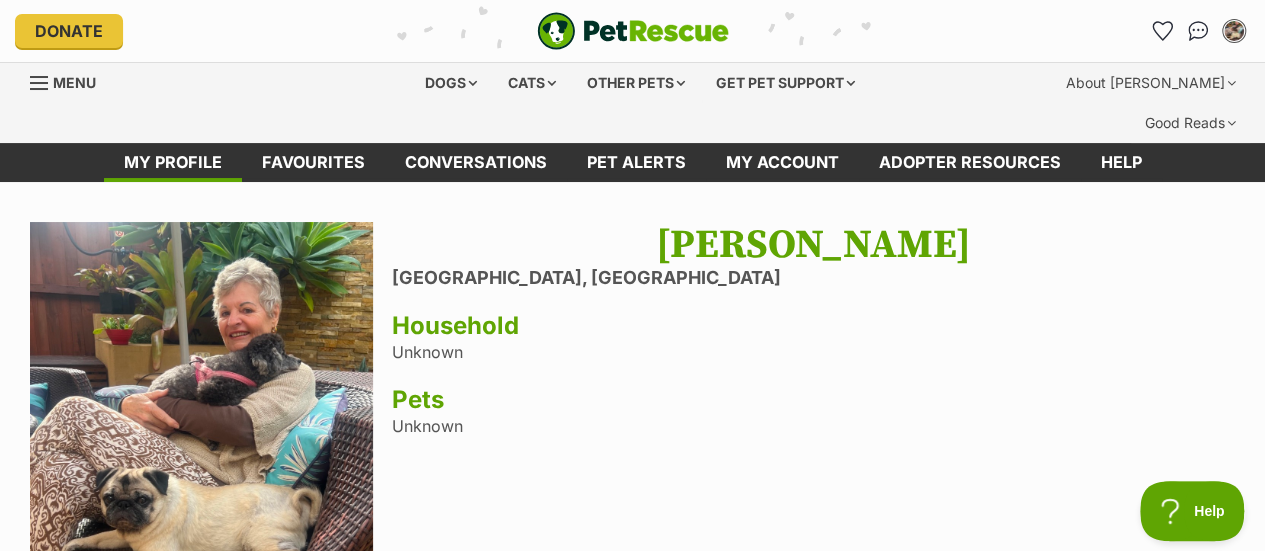drag, startPoint x: 394, startPoint y: 385, endPoint x: 493, endPoint y: 392, distance: 99.24717 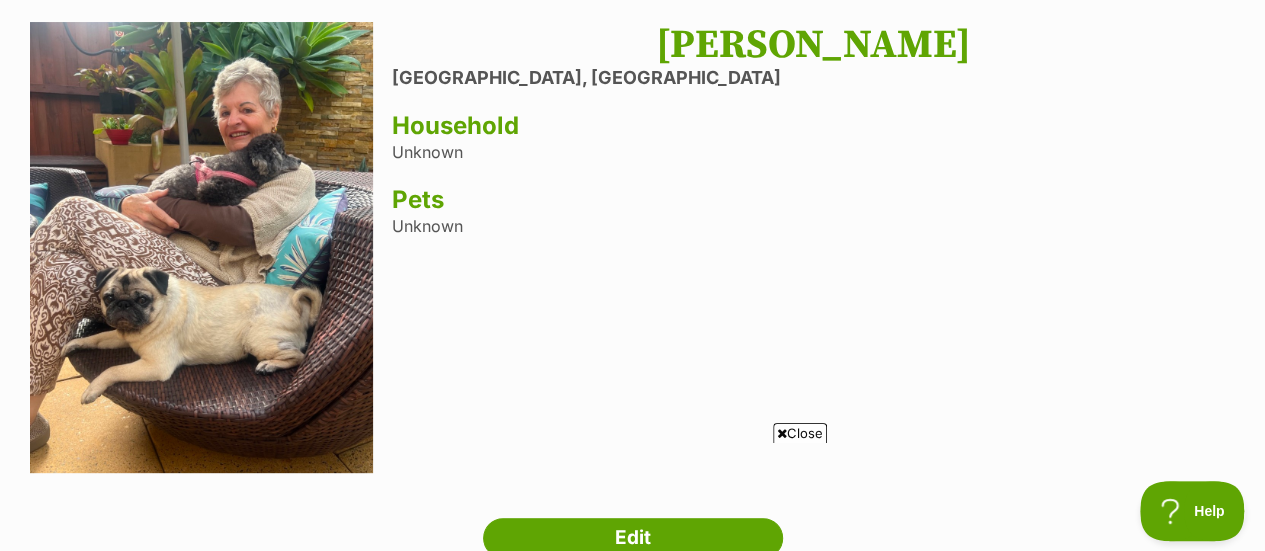 scroll, scrollTop: 400, scrollLeft: 0, axis: vertical 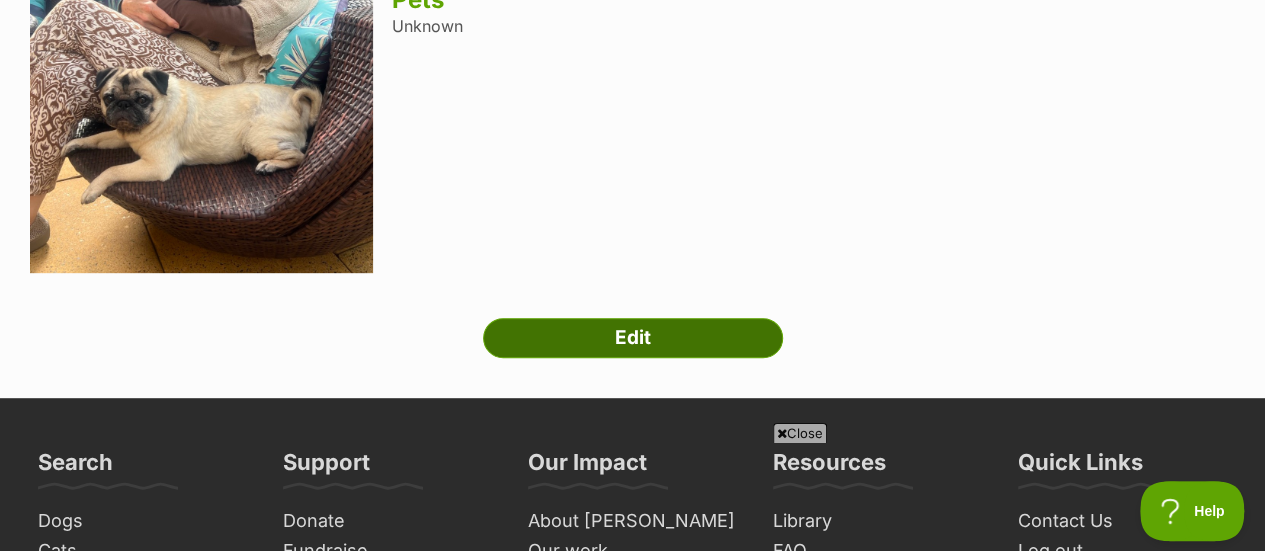 click on "Edit" at bounding box center (633, 338) 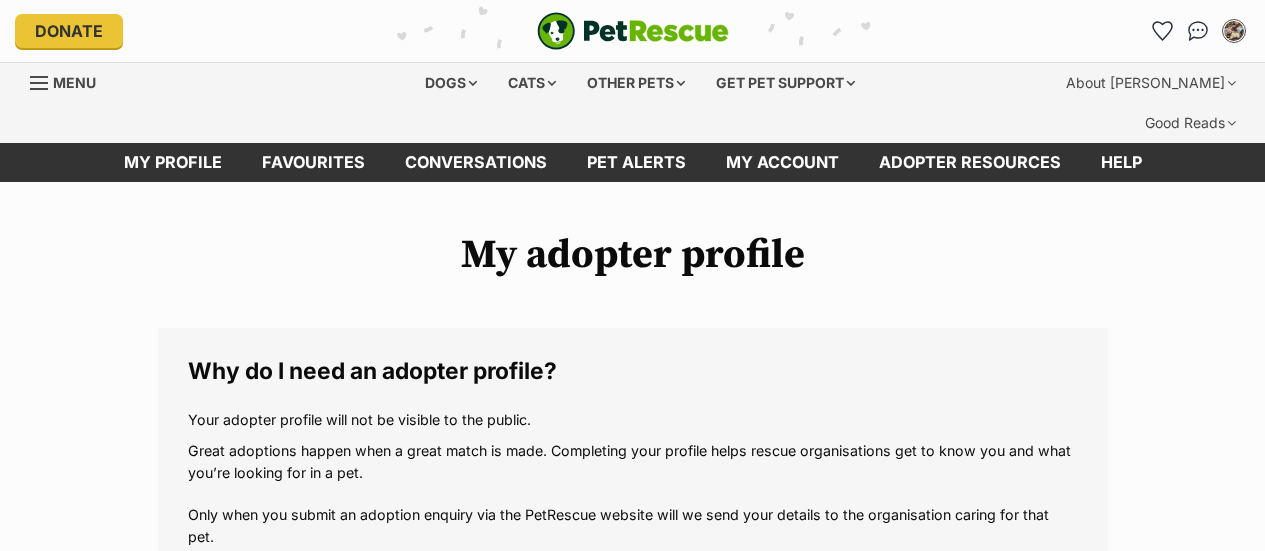 scroll, scrollTop: 0, scrollLeft: 0, axis: both 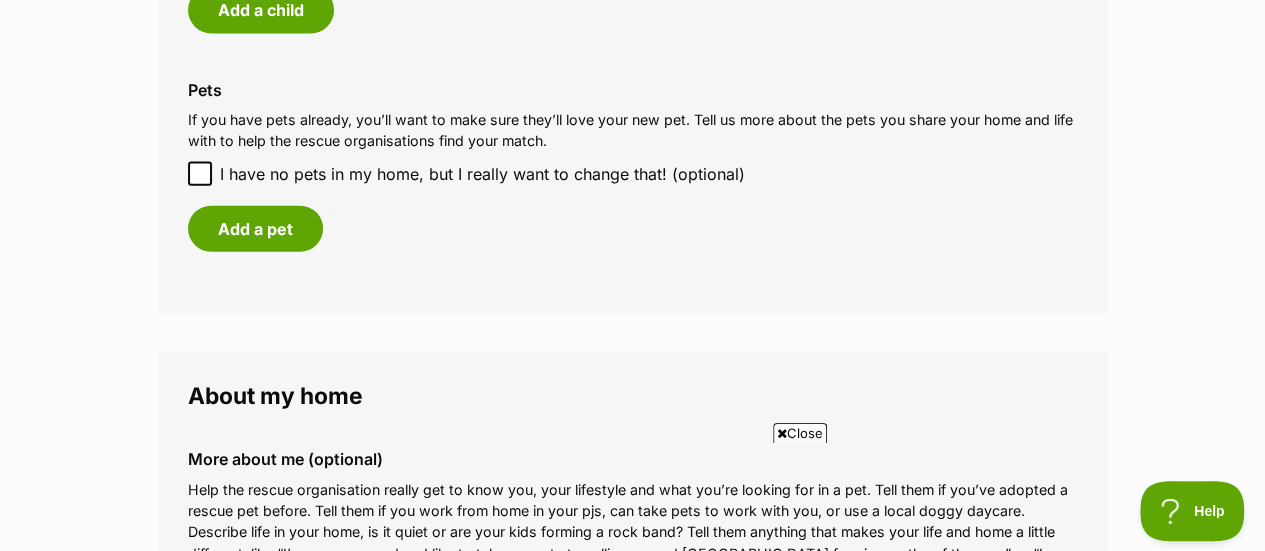 click 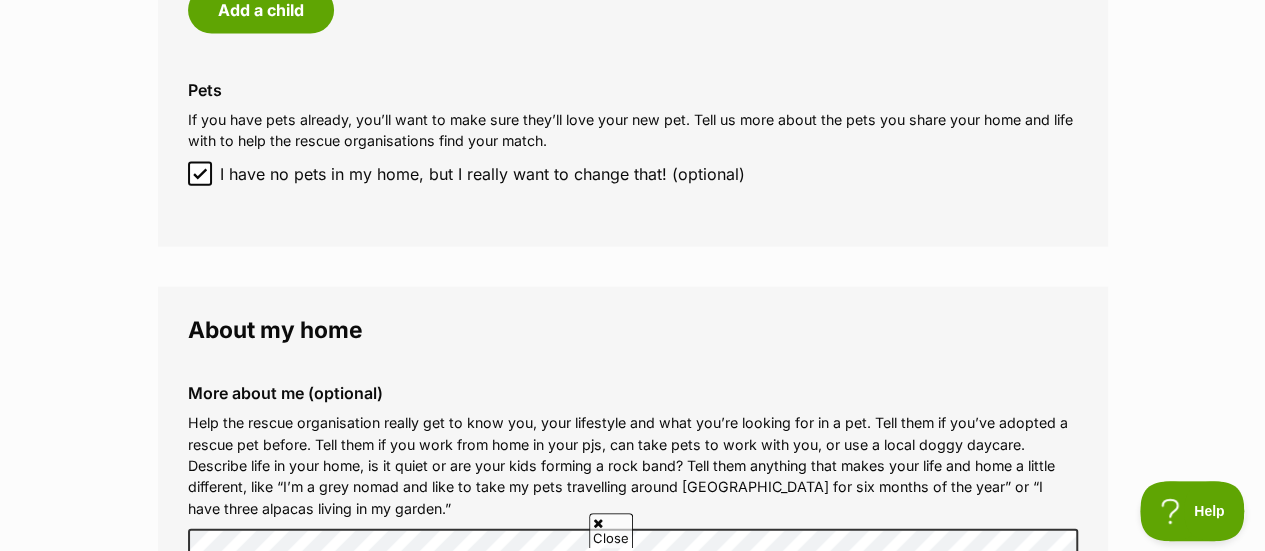 click 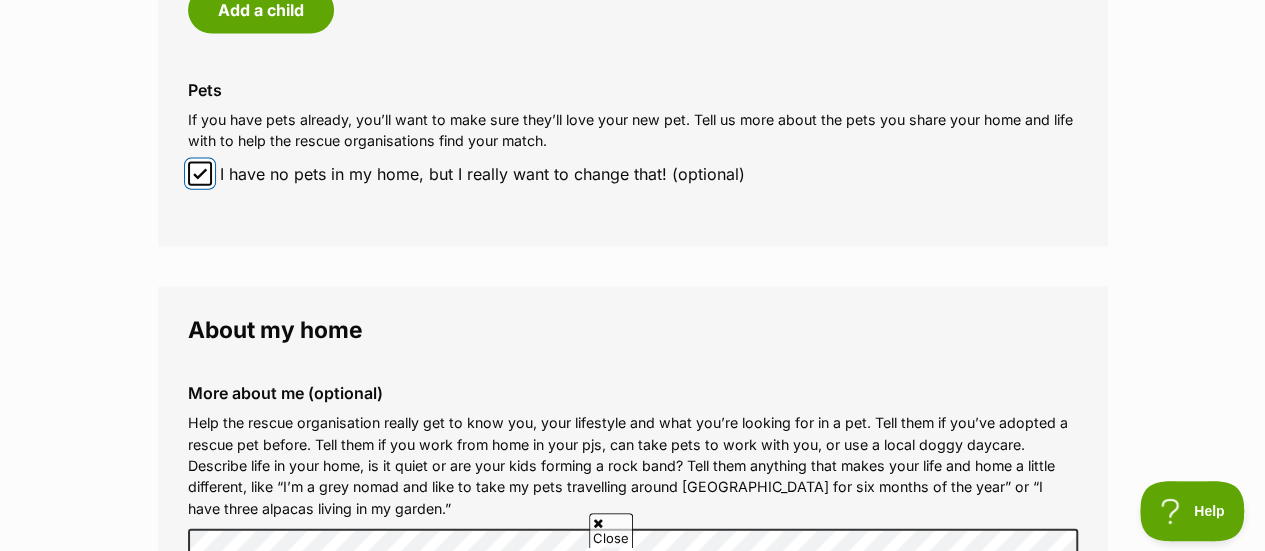 click on "I have no pets in my home, but I really want to change that! (optional)" at bounding box center [200, 174] 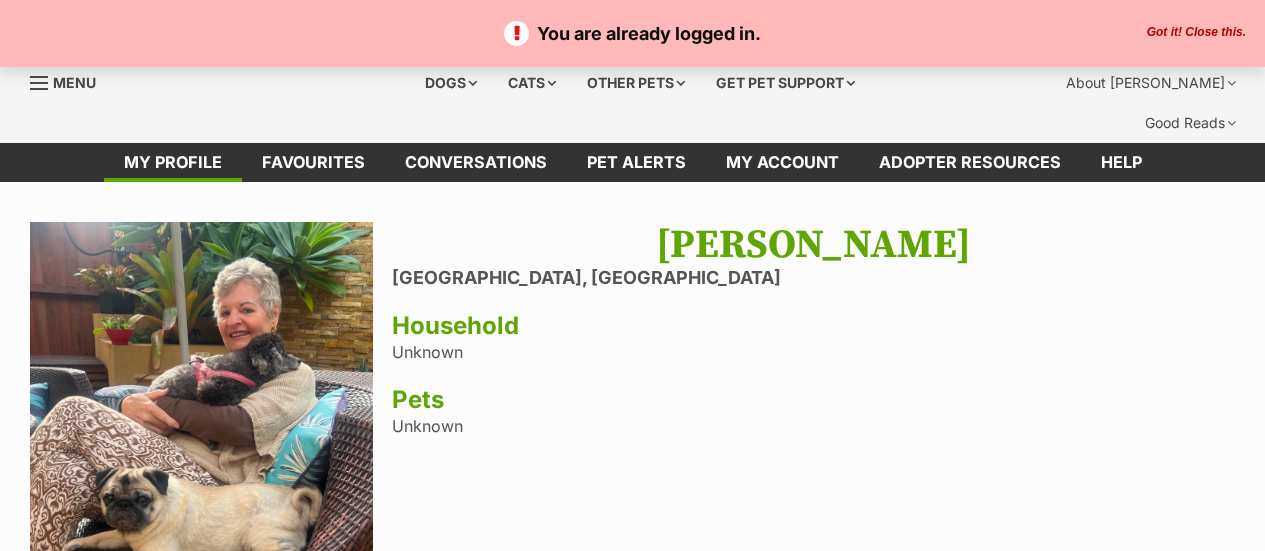 scroll, scrollTop: 0, scrollLeft: 0, axis: both 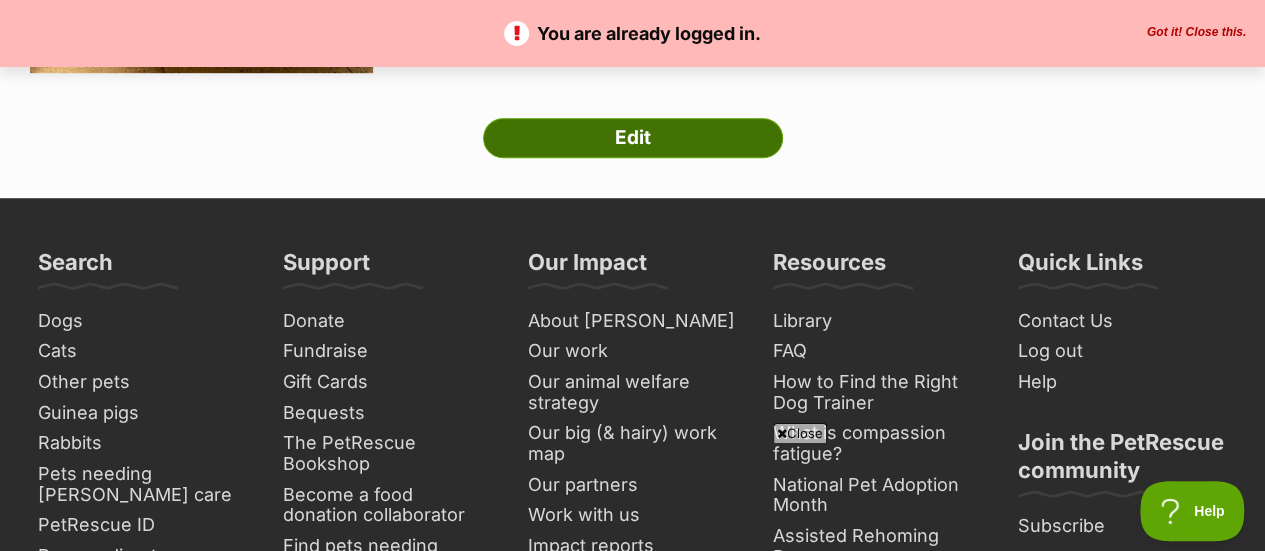 click on "Edit" at bounding box center [633, 138] 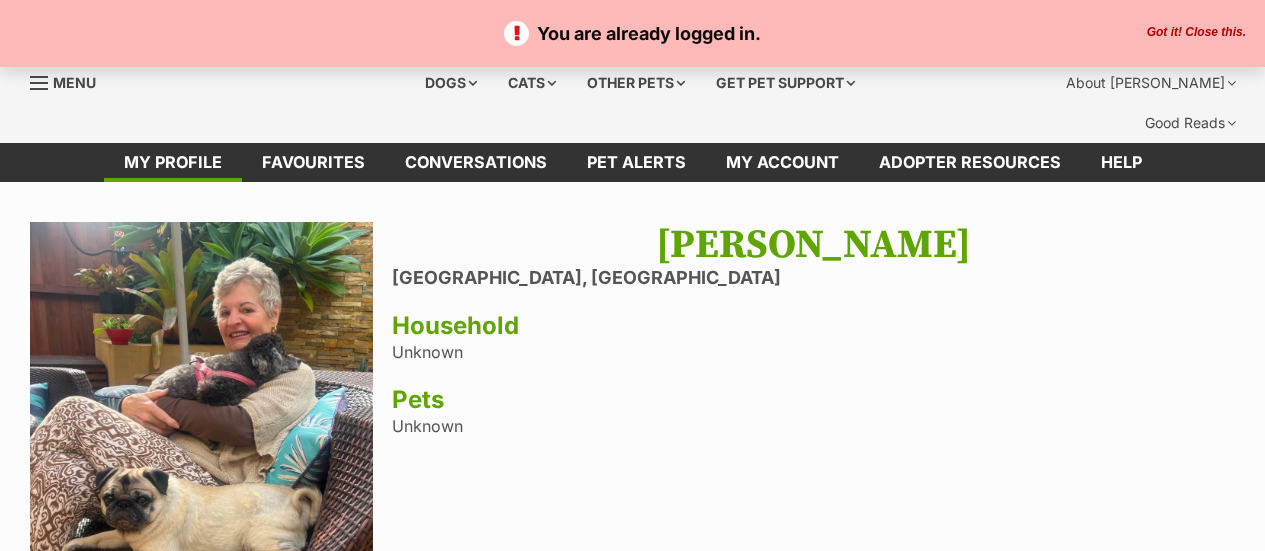 scroll, scrollTop: 0, scrollLeft: 0, axis: both 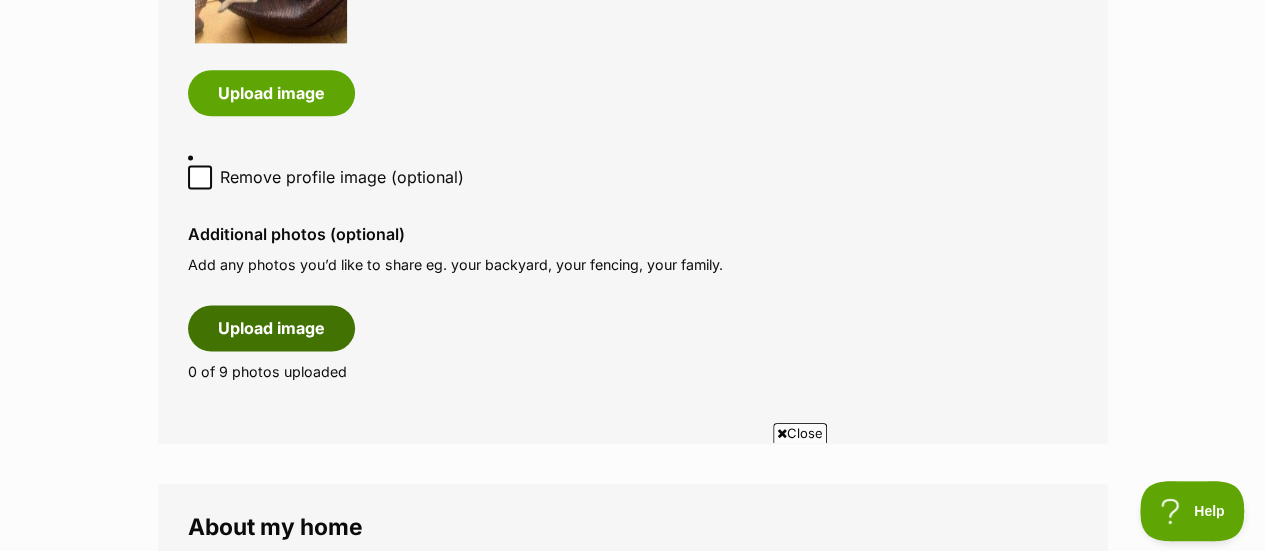 click on "Upload image" at bounding box center [271, 328] 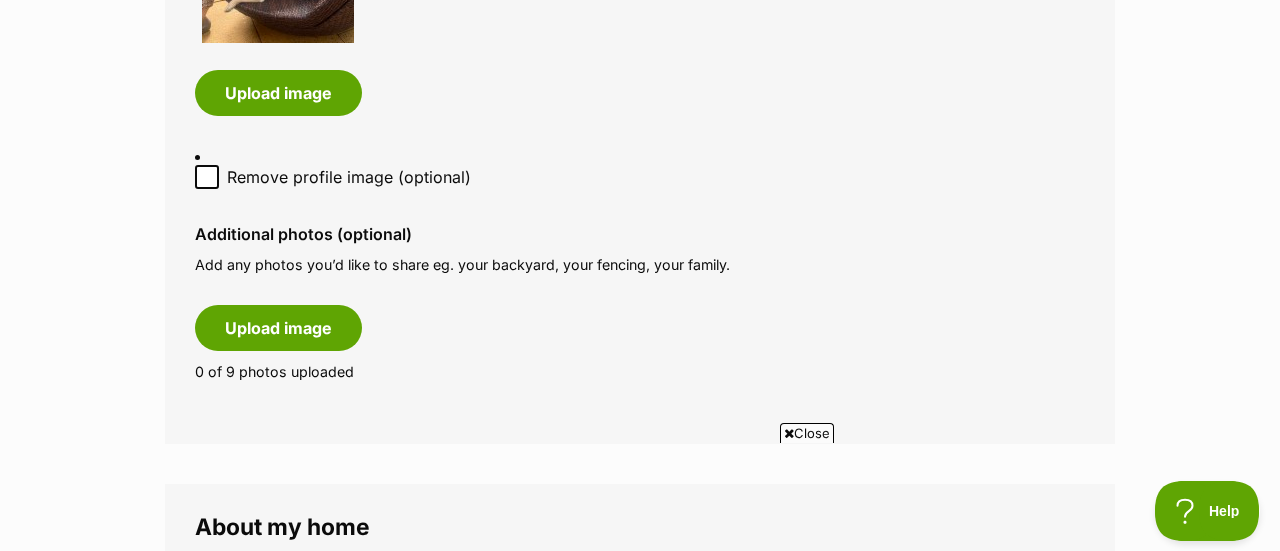 click on "Close" at bounding box center (807, 433) 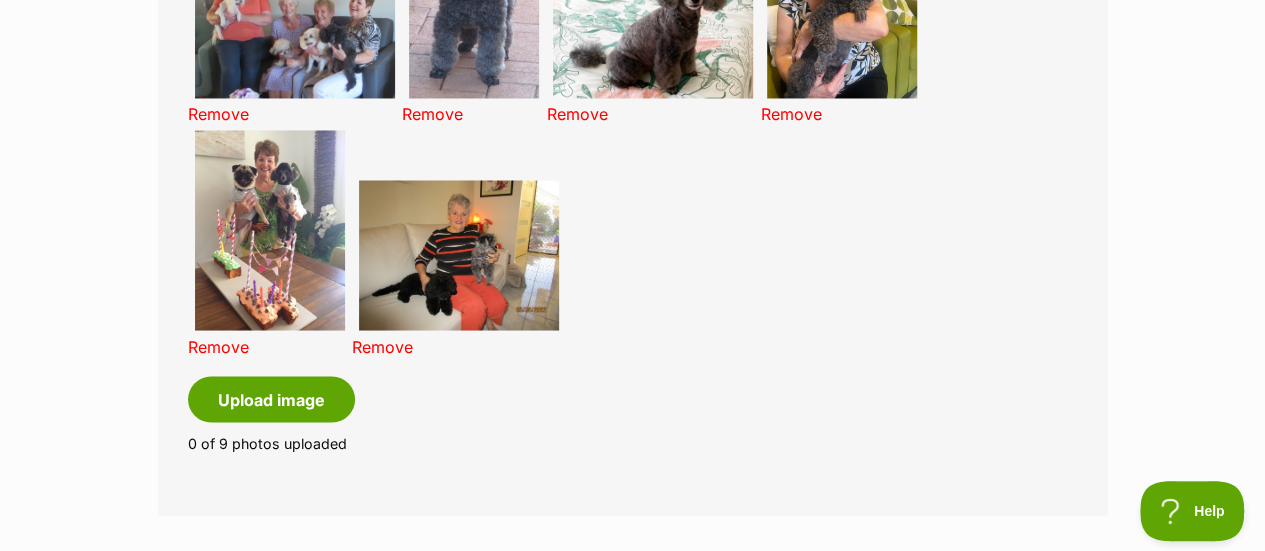 scroll, scrollTop: 1700, scrollLeft: 0, axis: vertical 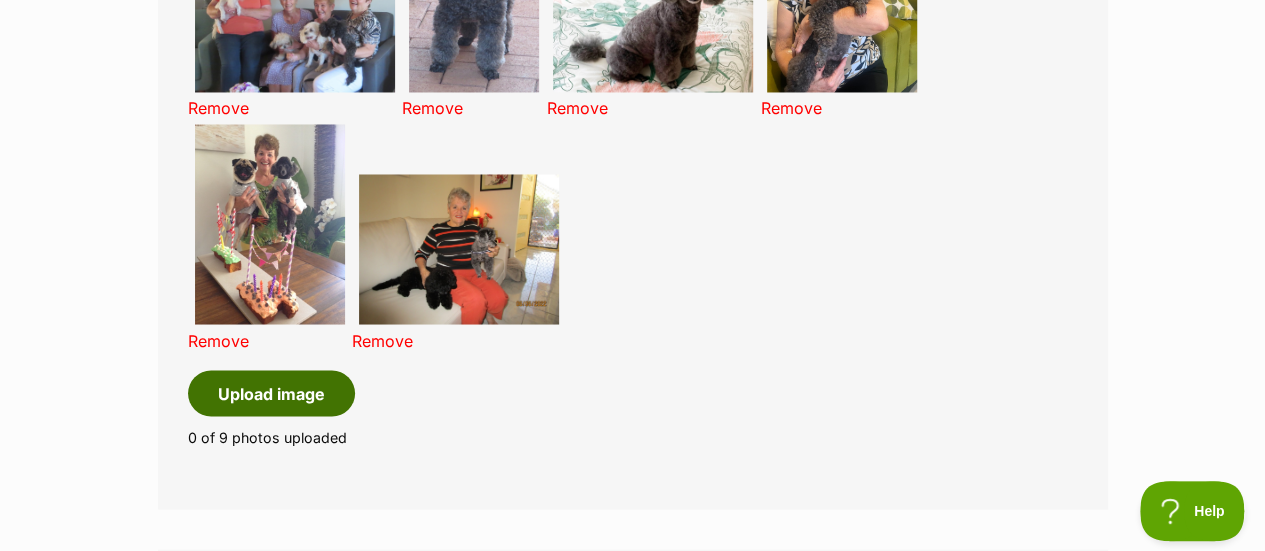 click on "Upload image" at bounding box center (271, 393) 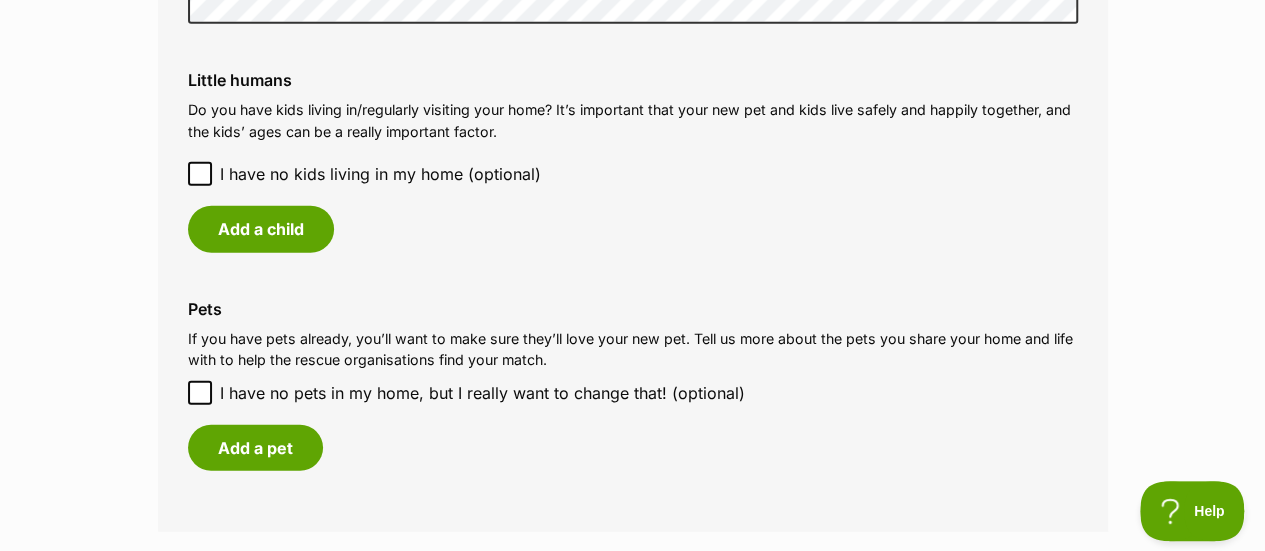 scroll, scrollTop: 2500, scrollLeft: 0, axis: vertical 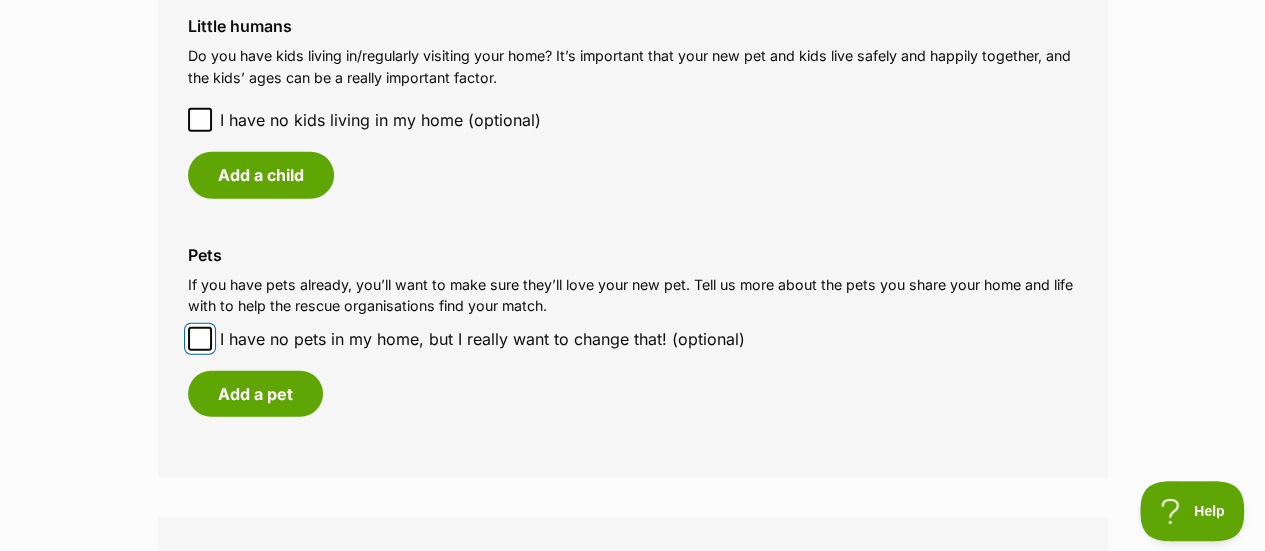 click on "I have no pets in my home, but I really want to change that! (optional)" at bounding box center [200, 339] 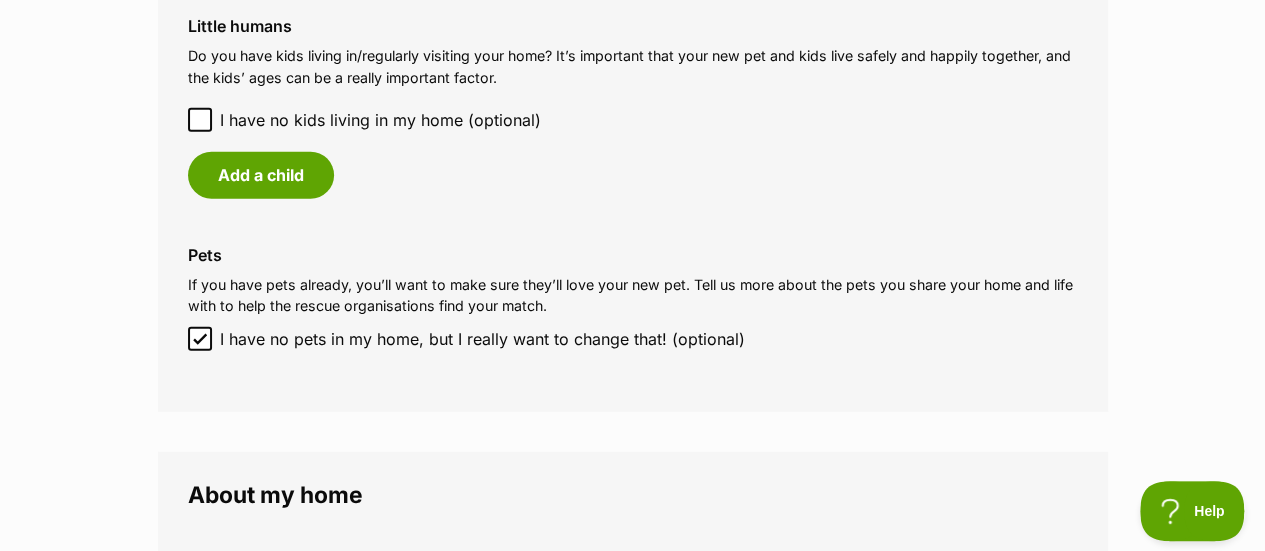 click 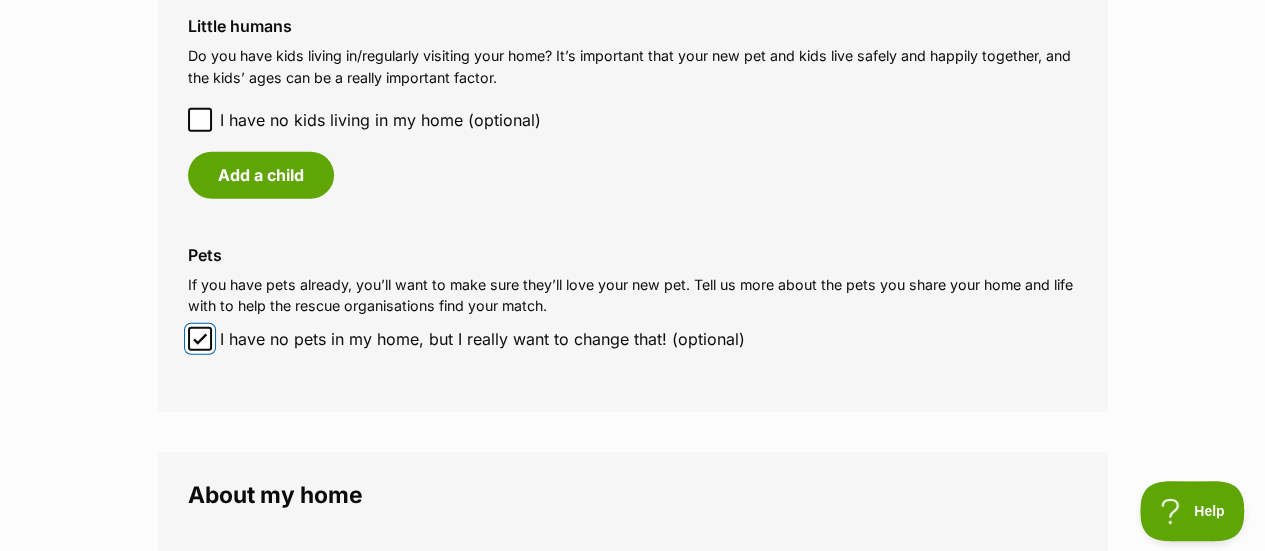 checkbox on "false" 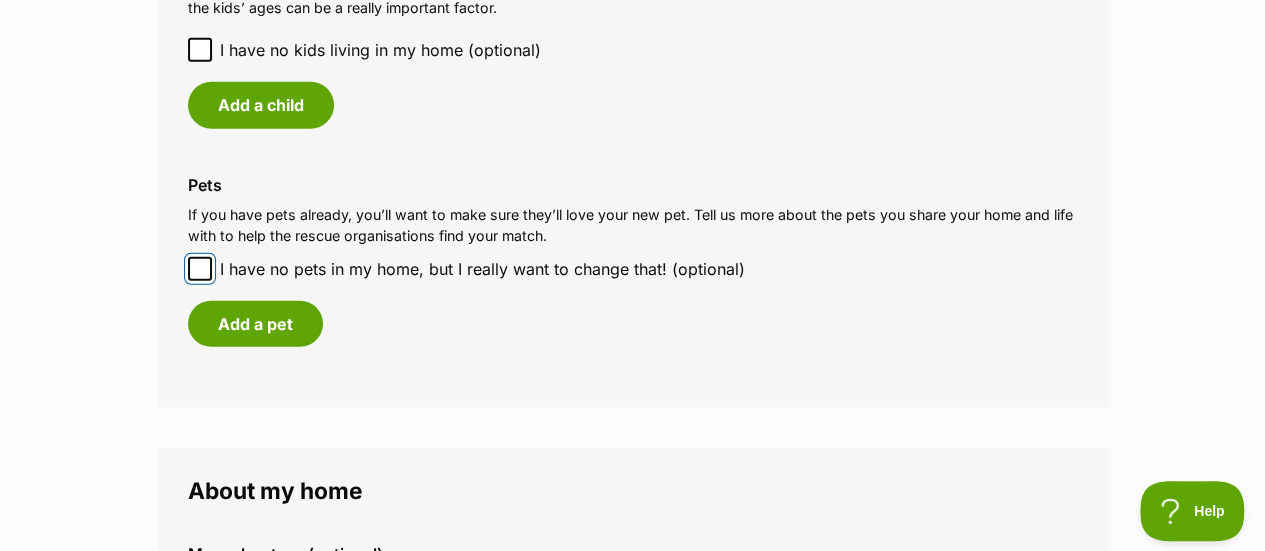 scroll, scrollTop: 2600, scrollLeft: 0, axis: vertical 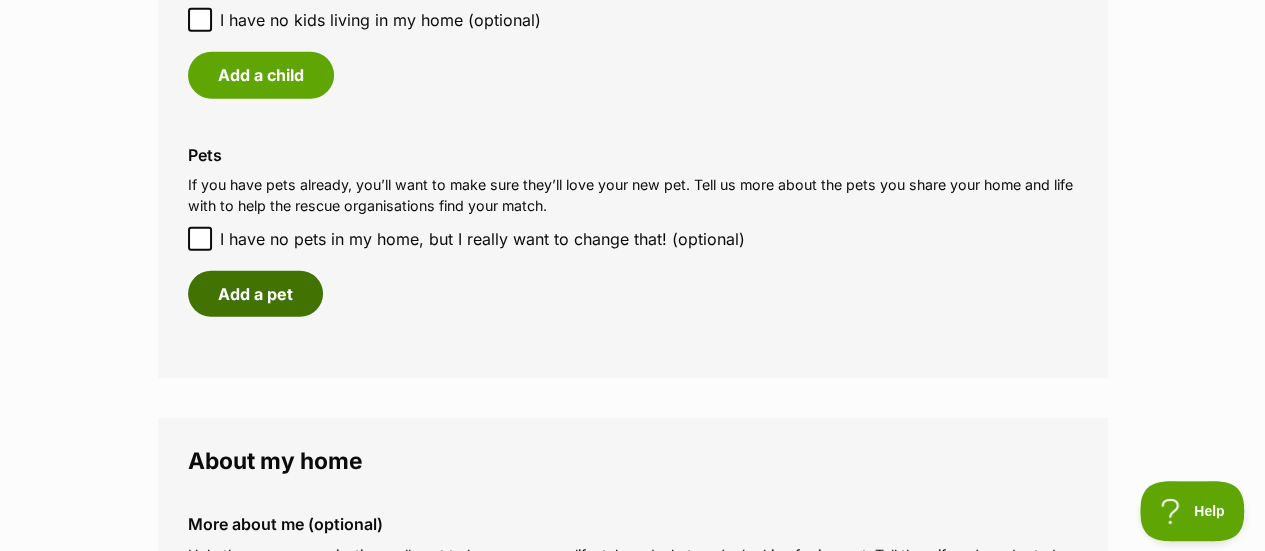 click on "Add a pet" at bounding box center [255, 294] 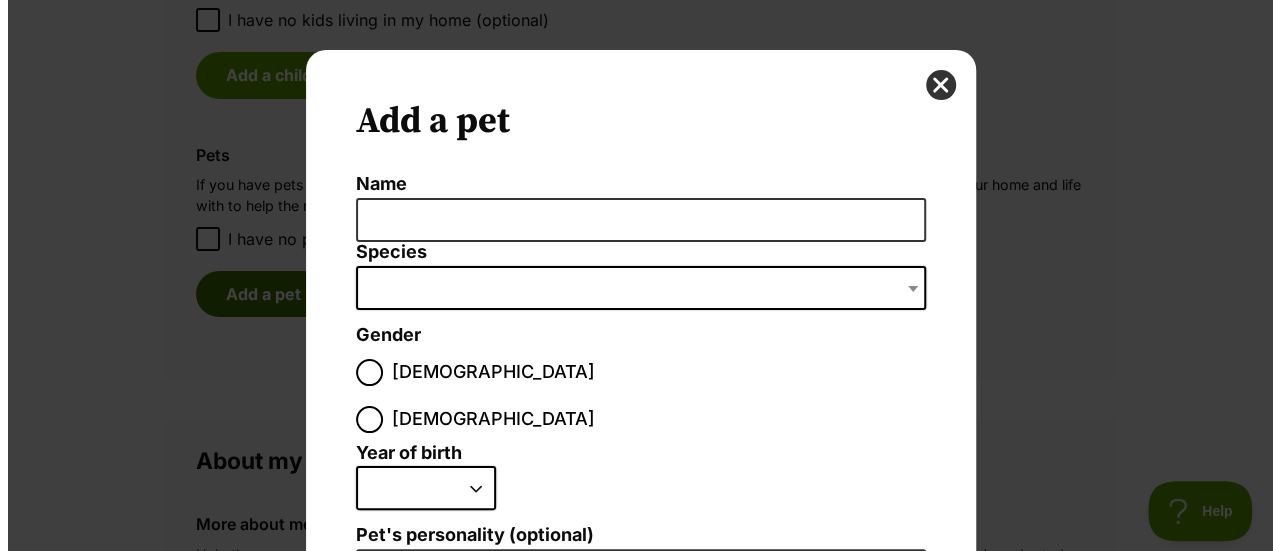 scroll, scrollTop: 0, scrollLeft: 0, axis: both 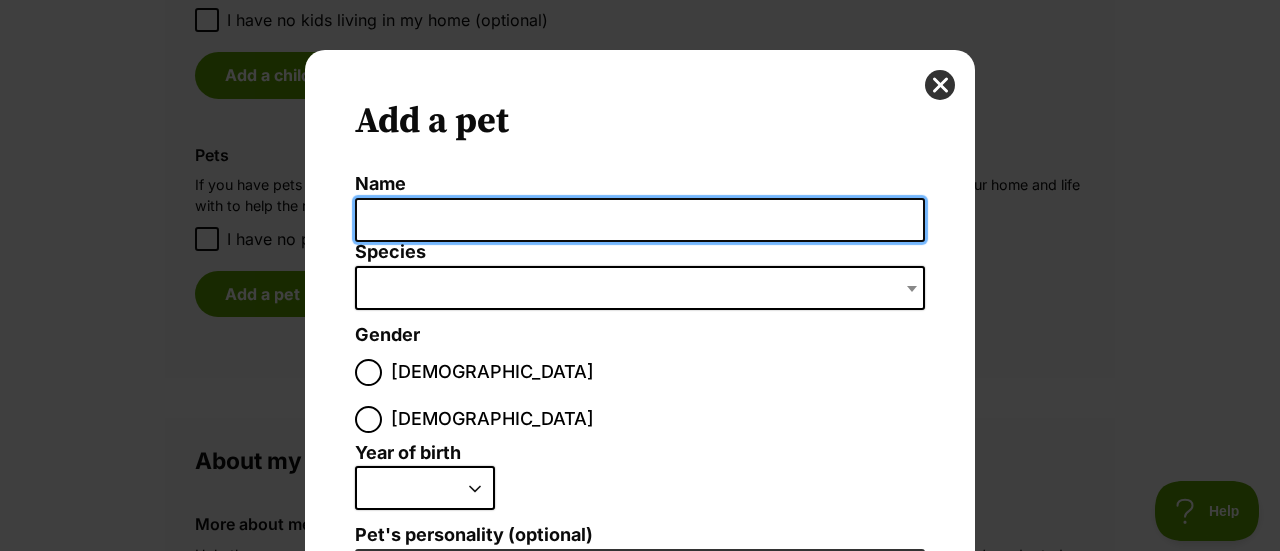 click on "Name" at bounding box center (640, 220) 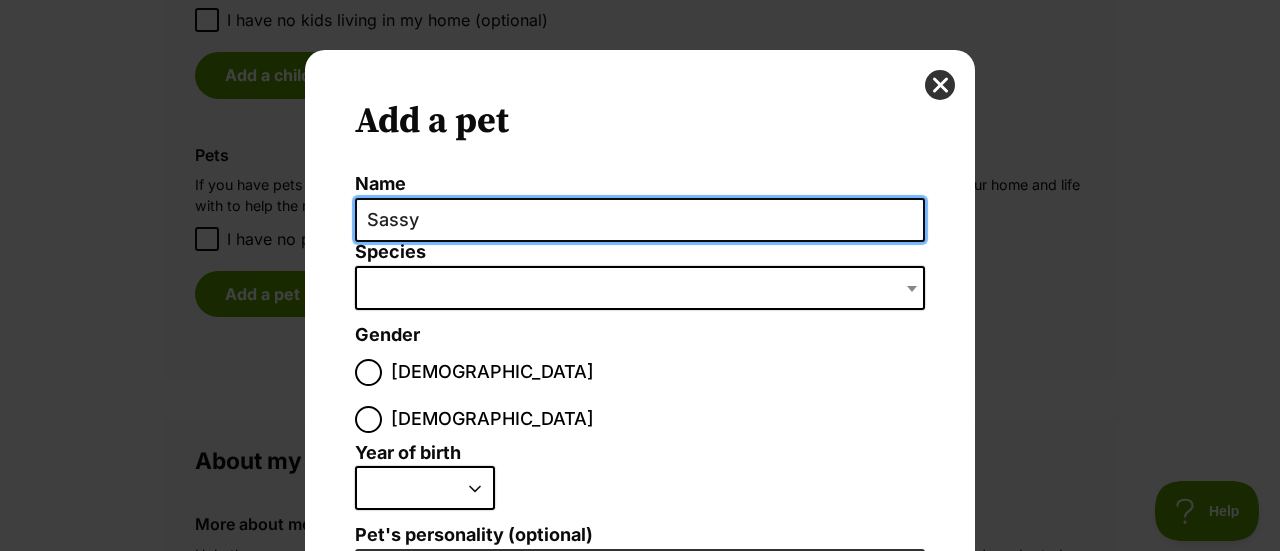 type on "Sassy" 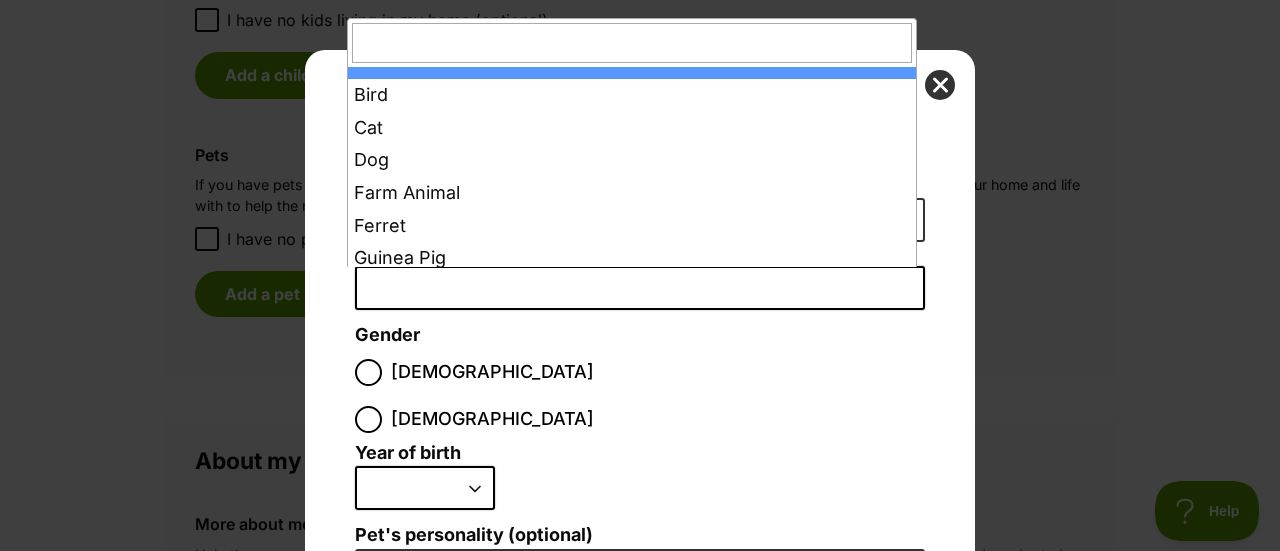 click at bounding box center (640, 288) 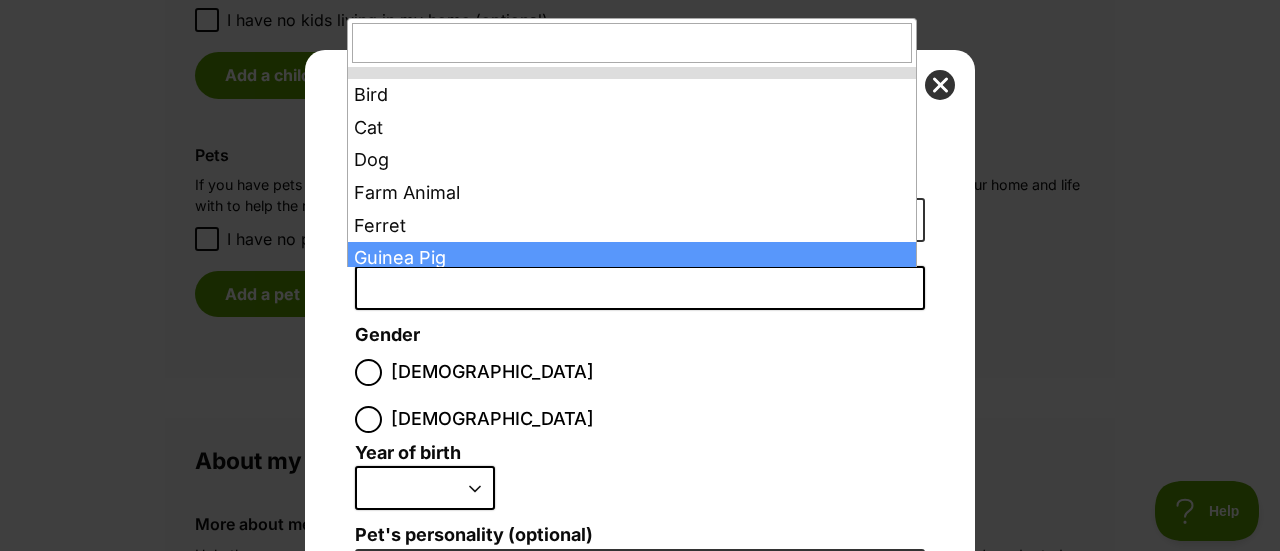 click at bounding box center (640, 288) 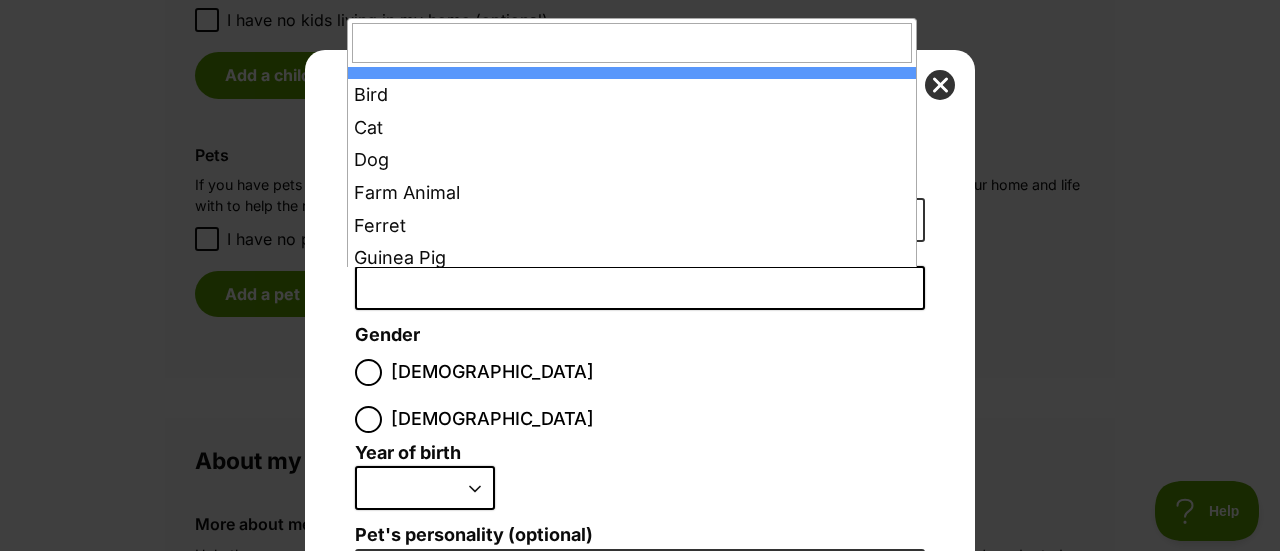 click at bounding box center (640, 288) 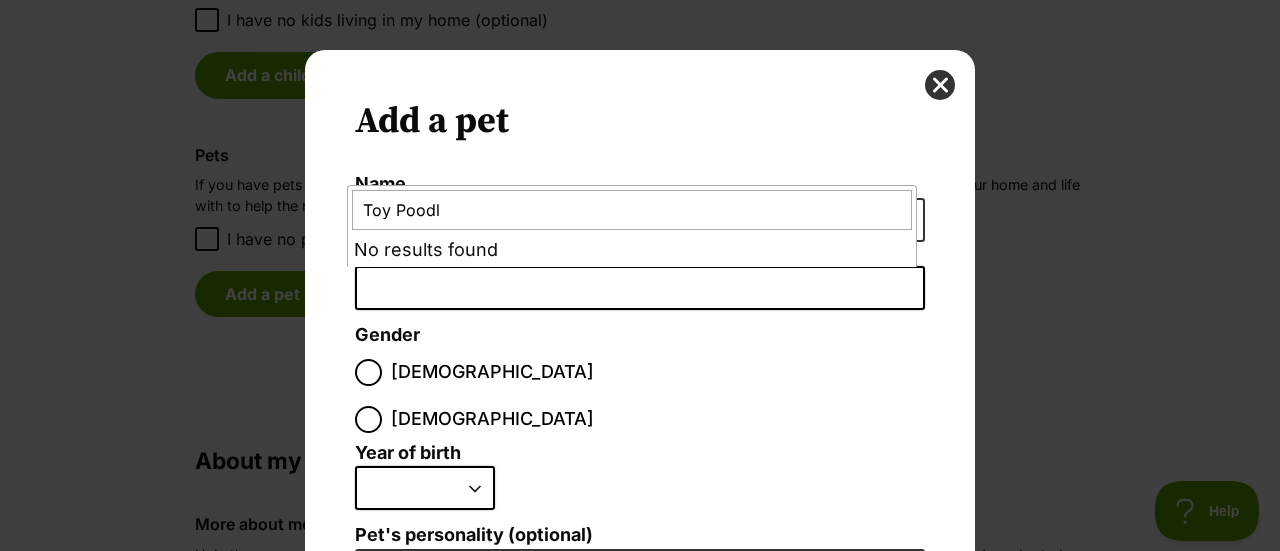 type on "Toy Poodle" 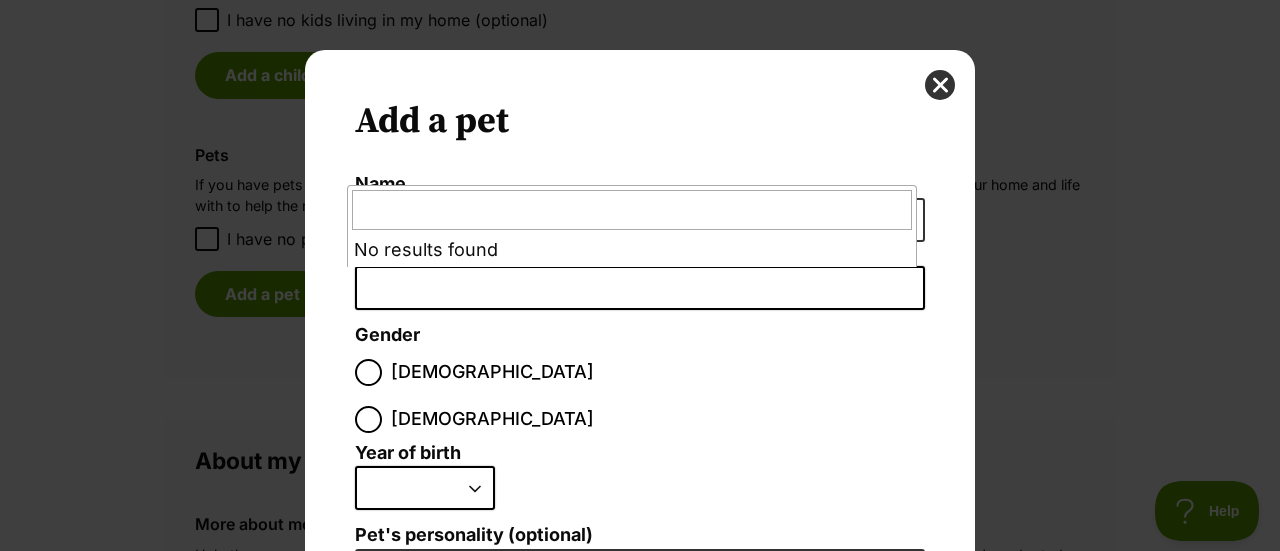 click at bounding box center [640, 288] 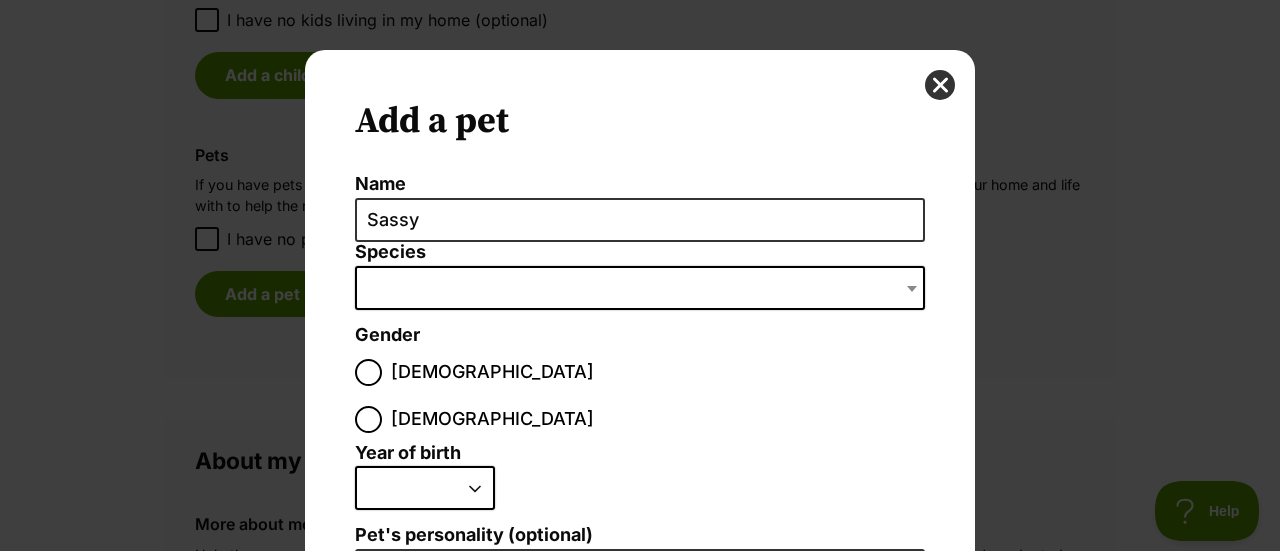 click at bounding box center (912, 289) 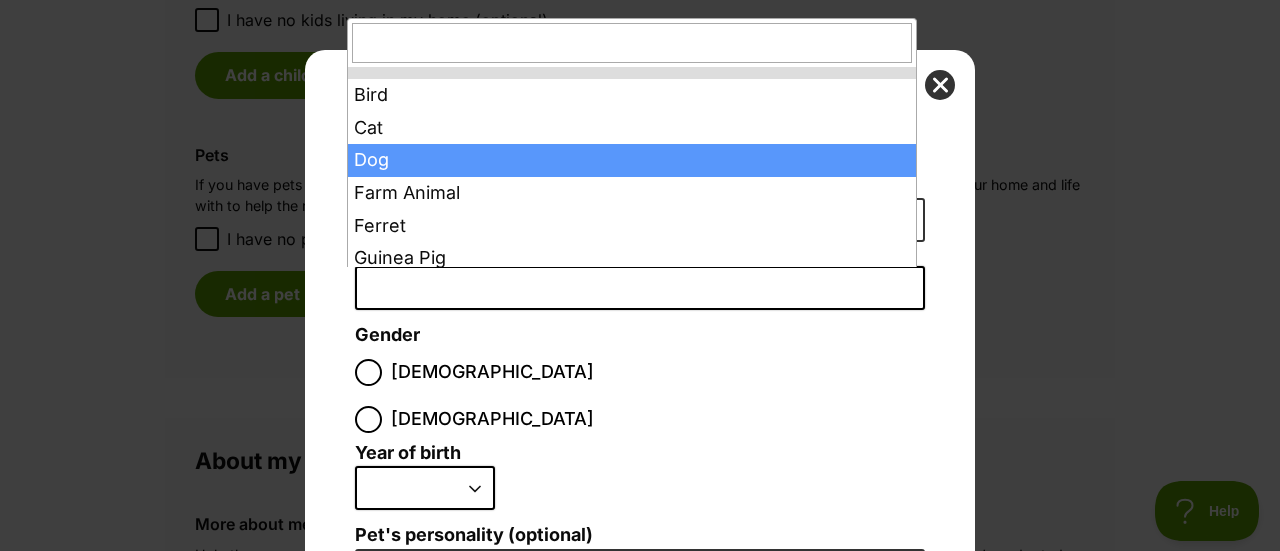 select on "1" 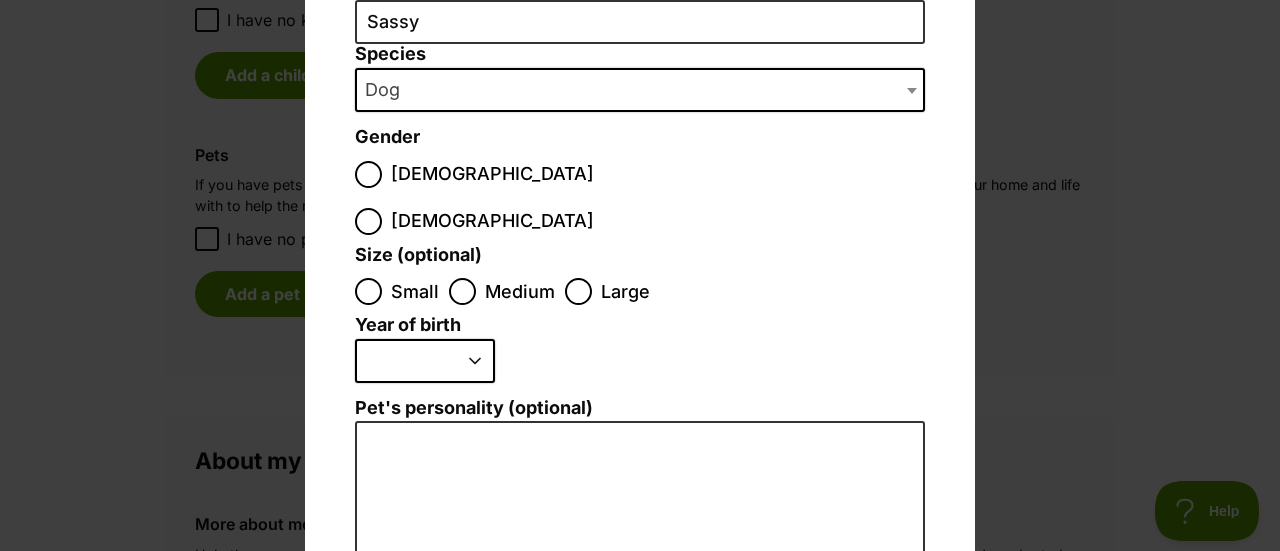 scroll, scrollTop: 200, scrollLeft: 0, axis: vertical 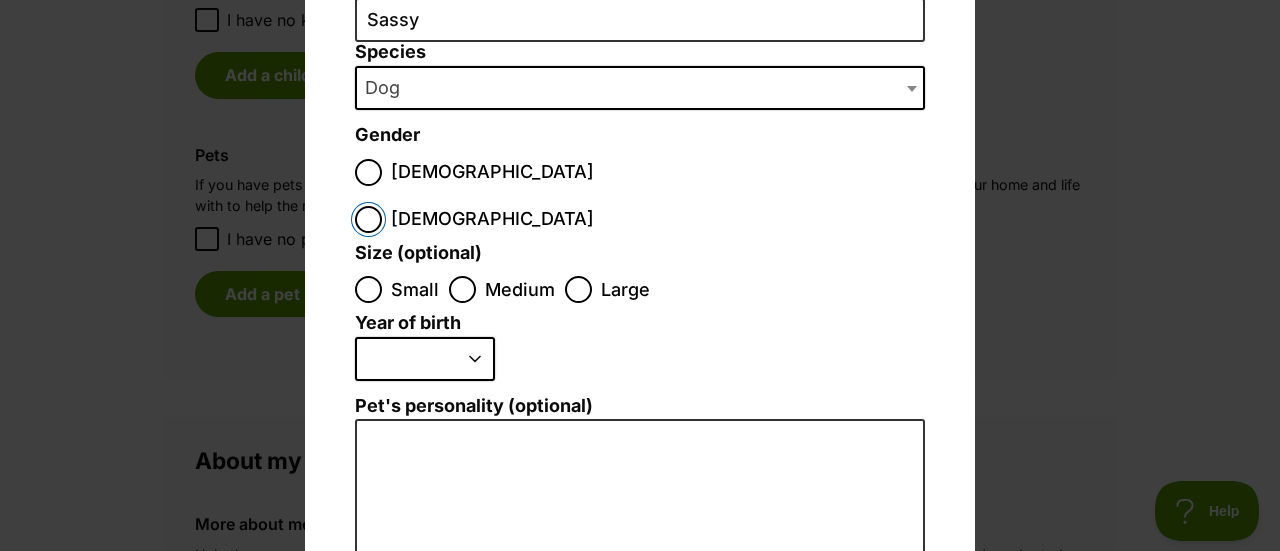 click on "[DEMOGRAPHIC_DATA]" at bounding box center [368, 219] 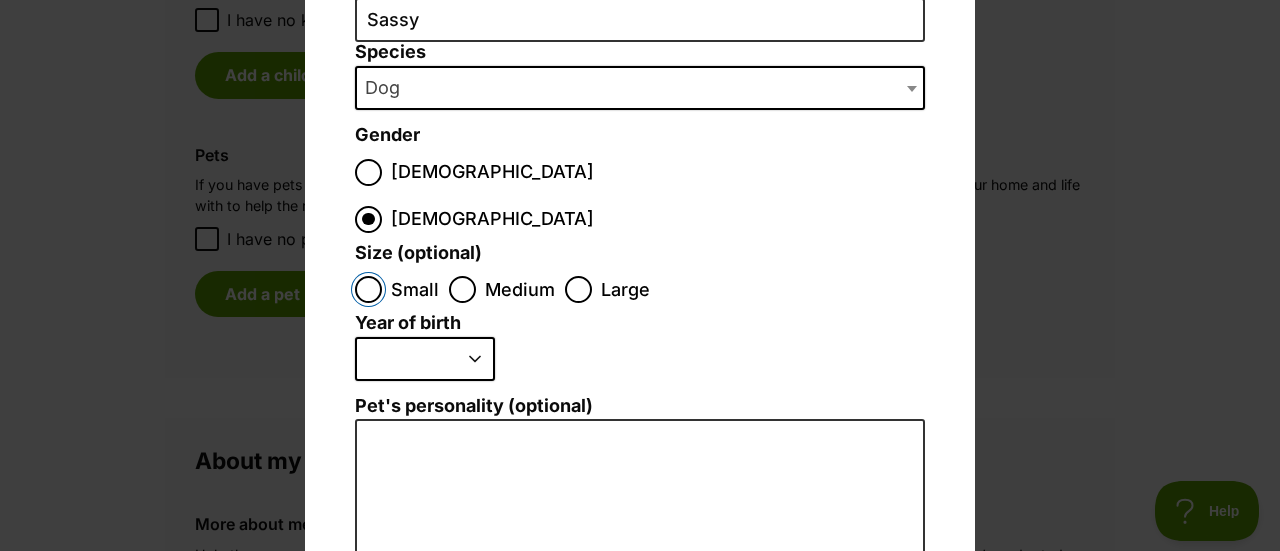 click on "Small" at bounding box center [368, 289] 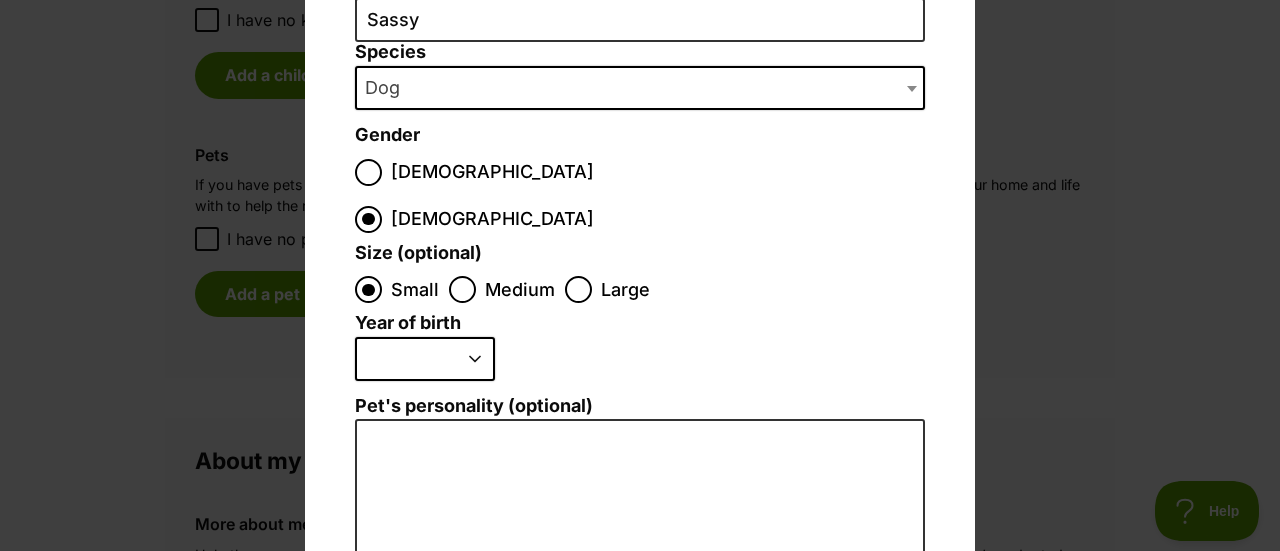 click on "2025
2024
2023
2022
2021
2020
2019
2018
2017
2016
2015
2014
2013
2012
2011
2010
2009
2008
2007
2006
2005
2004
2003
2002
2001
2000
1999
1998
1997
1996
1995" at bounding box center (425, 359) 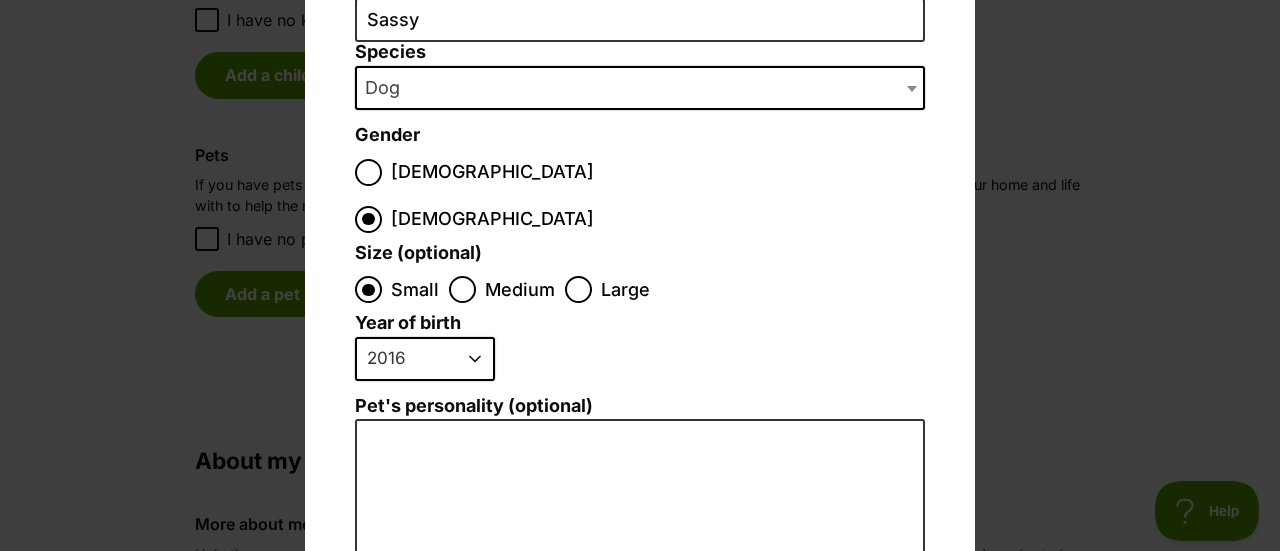 click on "2025
2024
2023
2022
2021
2020
2019
2018
2017
2016
2015
2014
2013
2012
2011
2010
2009
2008
2007
2006
2005
2004
2003
2002
2001
2000
1999
1998
1997
1996
1995" at bounding box center [425, 359] 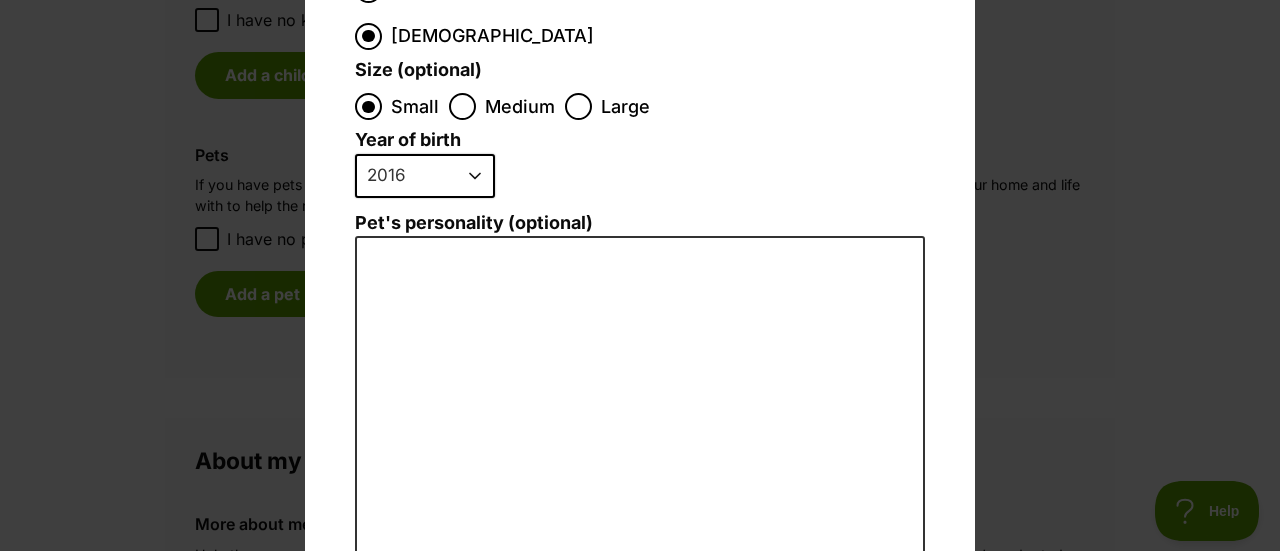 scroll, scrollTop: 400, scrollLeft: 0, axis: vertical 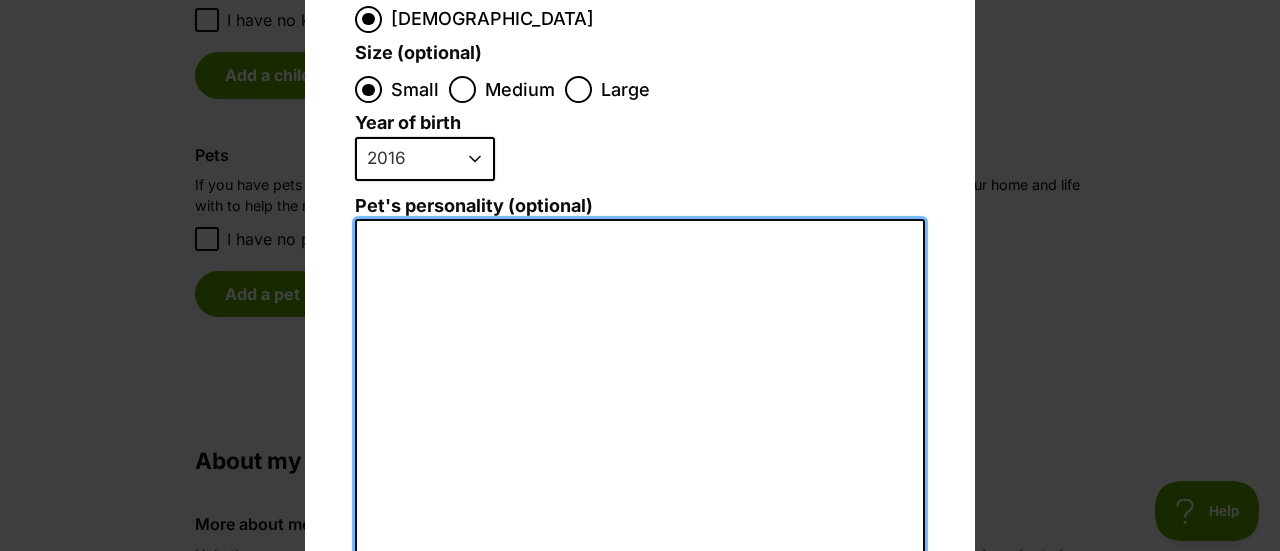 click on "Pet's personality (optional)" at bounding box center [640, 438] 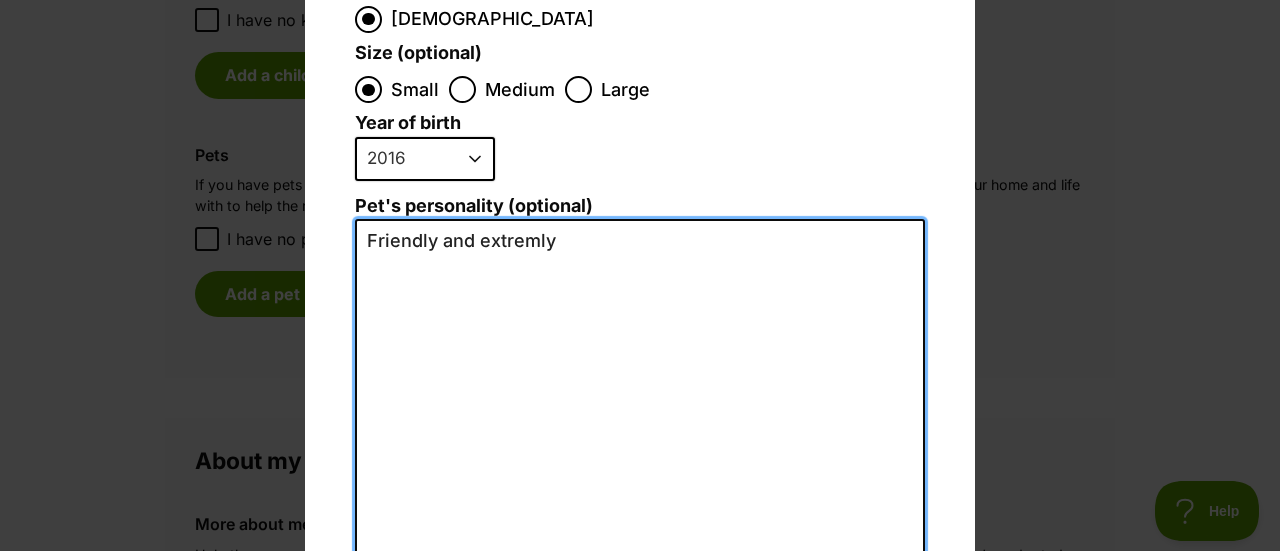 click on "Friendly and extremly" at bounding box center [640, 438] 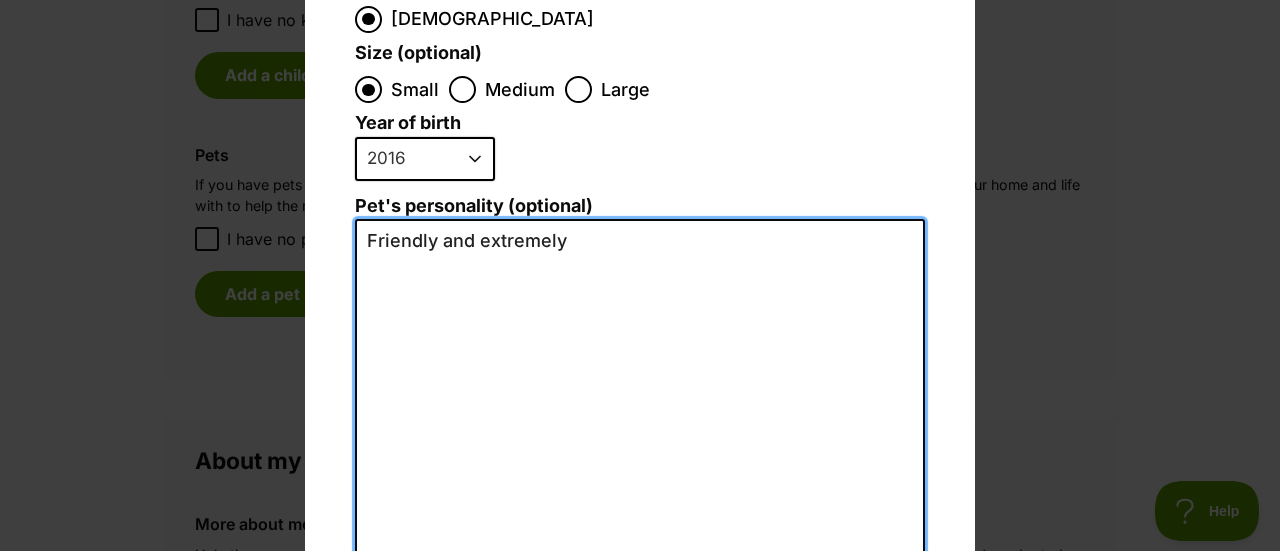 click on "Friendly and extremely" at bounding box center (640, 438) 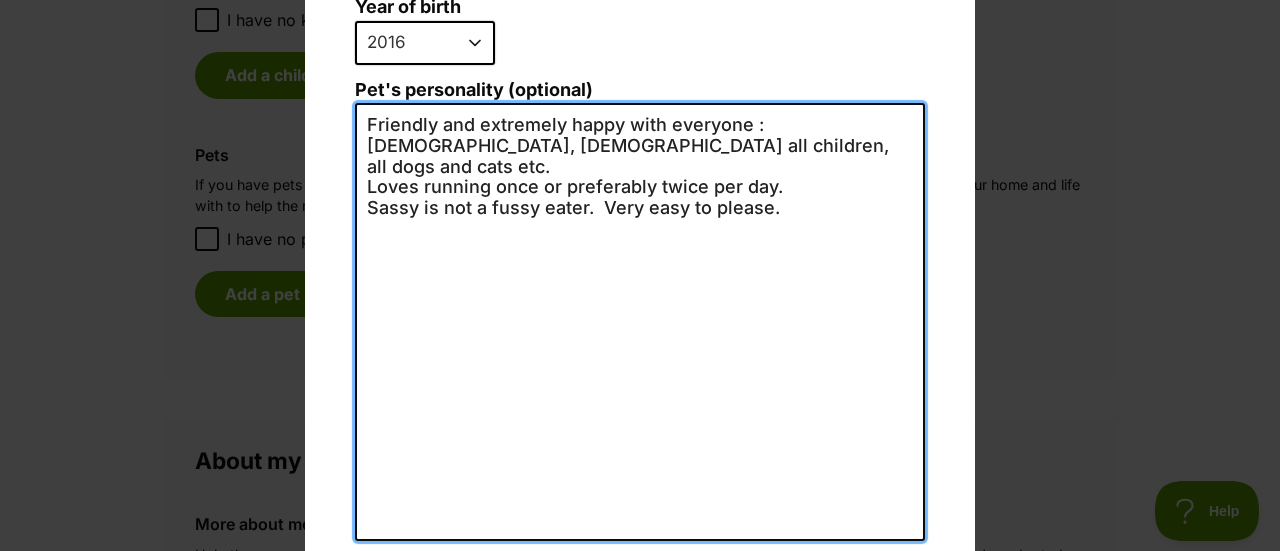 scroll, scrollTop: 588, scrollLeft: 0, axis: vertical 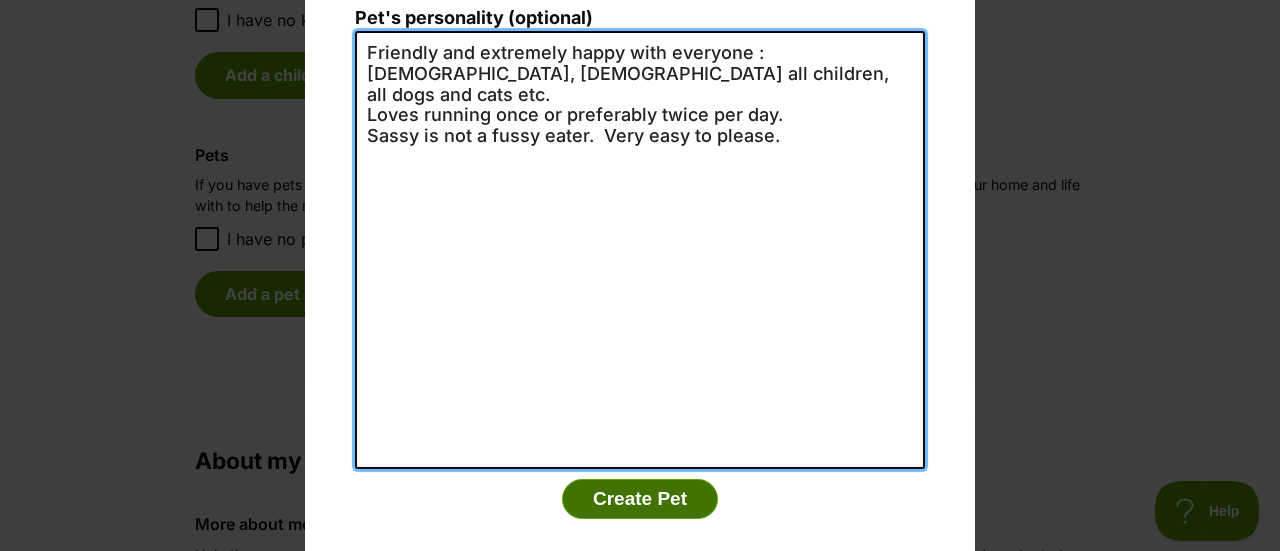type on "Friendly and extremely happy with everyone : Males, females all children, all dogs and cats etc.
Loves running once or preferably twice per day.
Sassy is not a fussy eater.  Very easy to please." 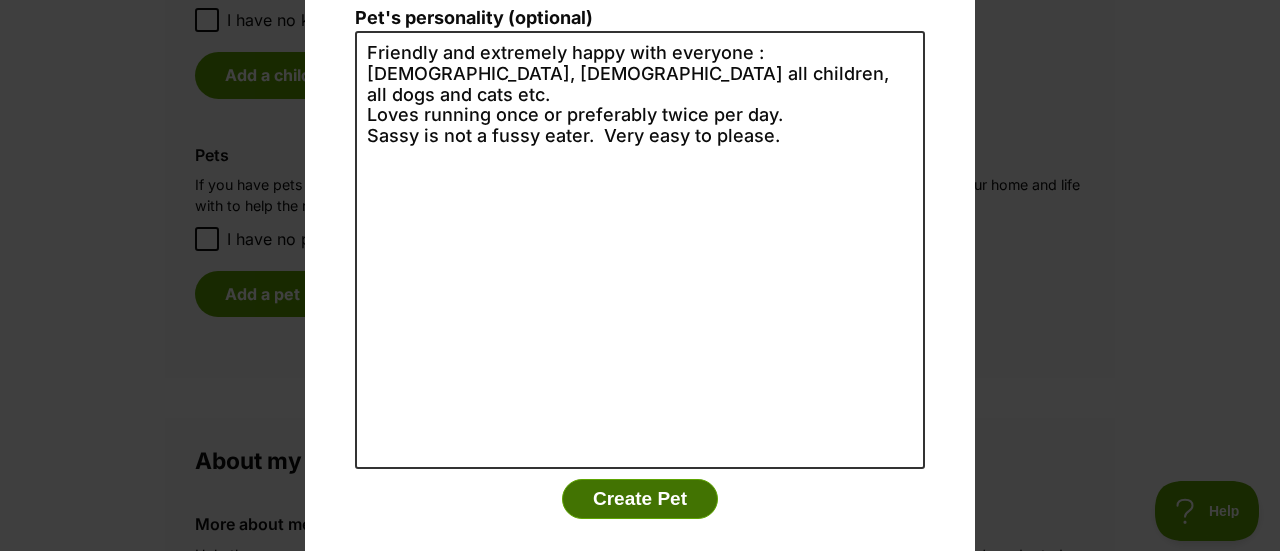 click on "Create Pet" at bounding box center [640, 499] 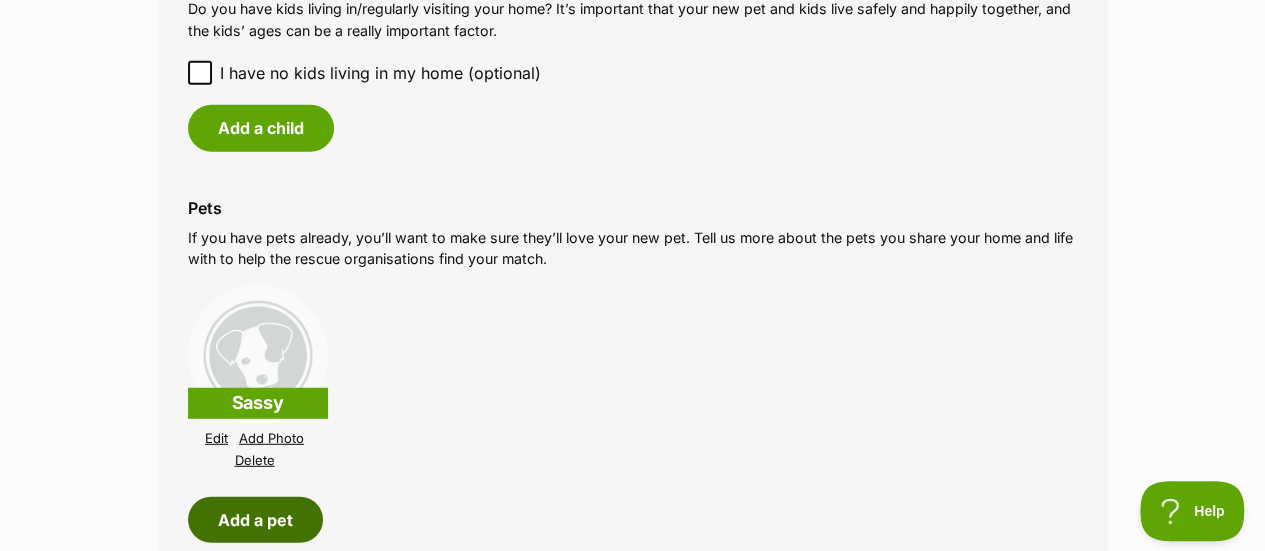 scroll, scrollTop: 2600, scrollLeft: 0, axis: vertical 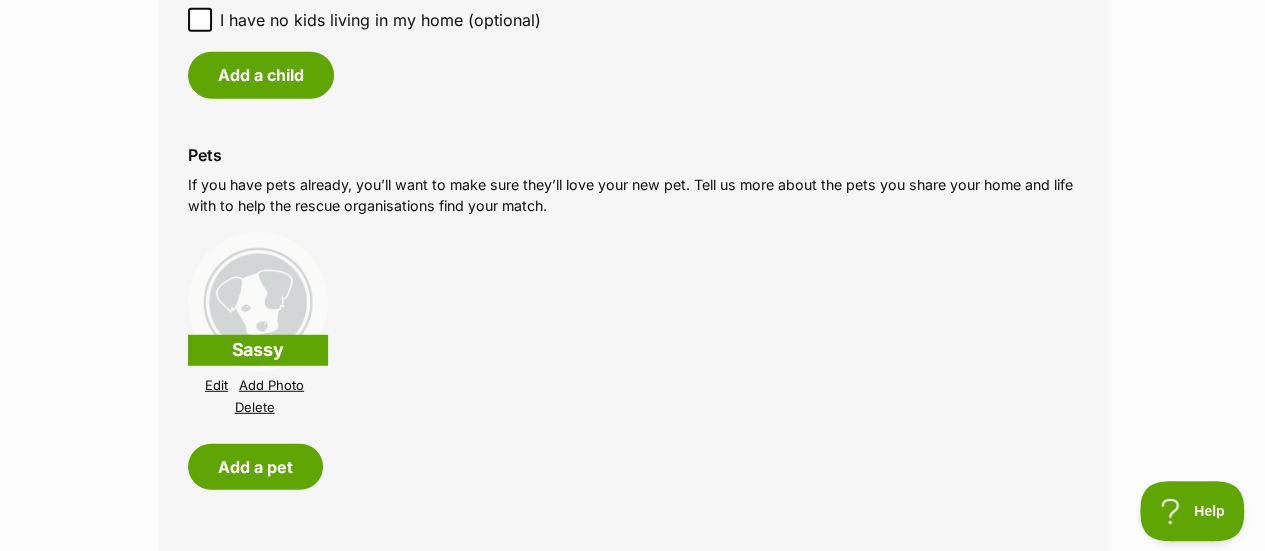 click on "Add Photo" at bounding box center [271, 385] 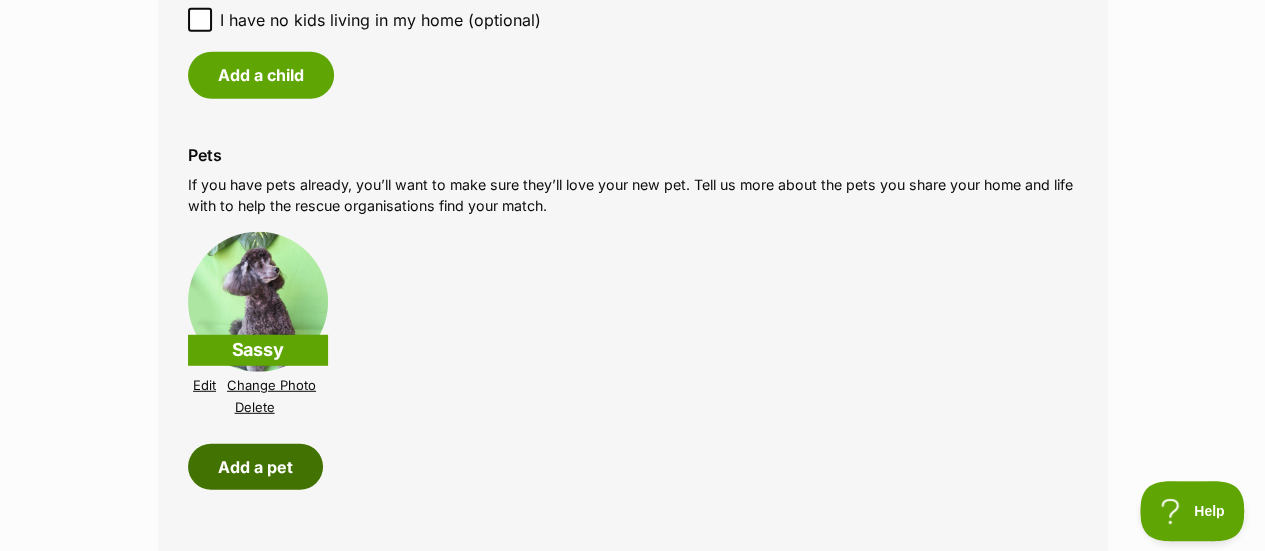 click on "Add a pet" at bounding box center [255, 467] 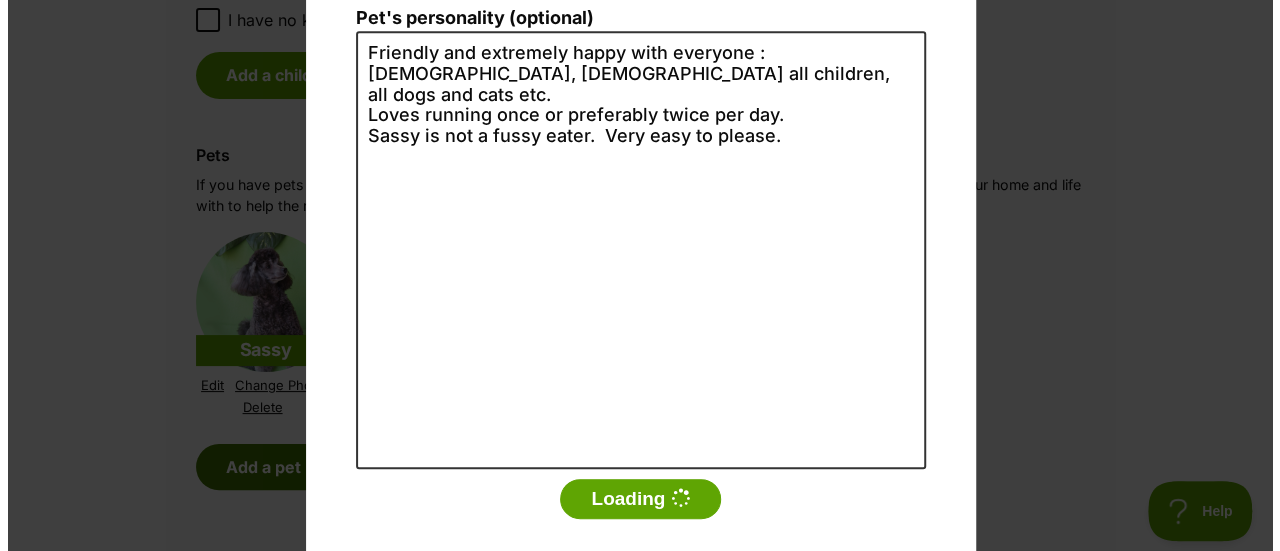 scroll, scrollTop: 0, scrollLeft: 0, axis: both 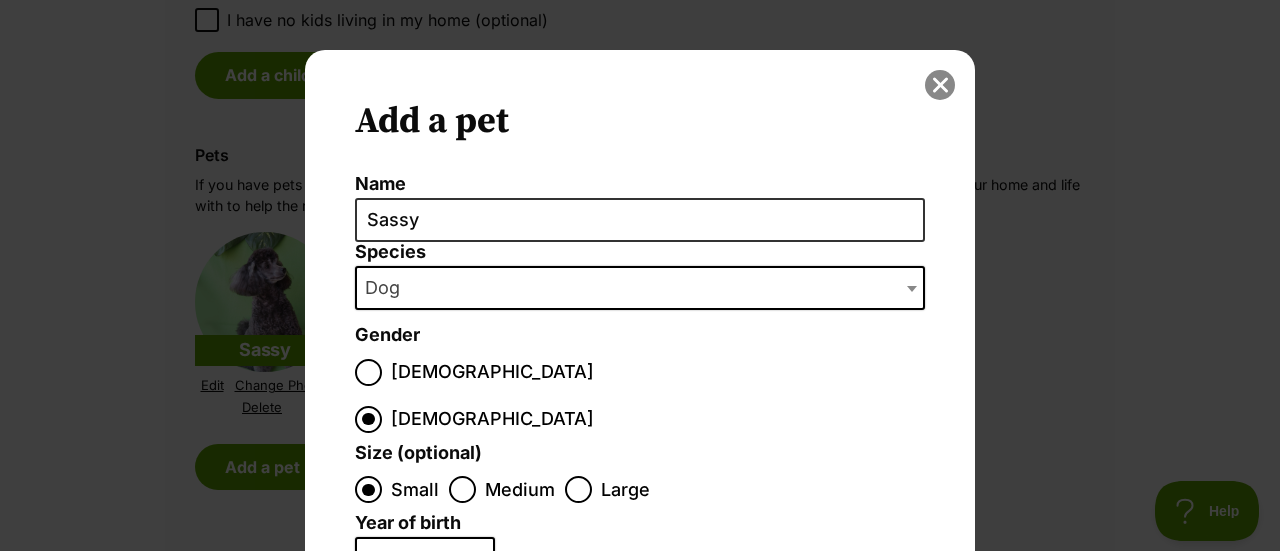 click at bounding box center (940, 85) 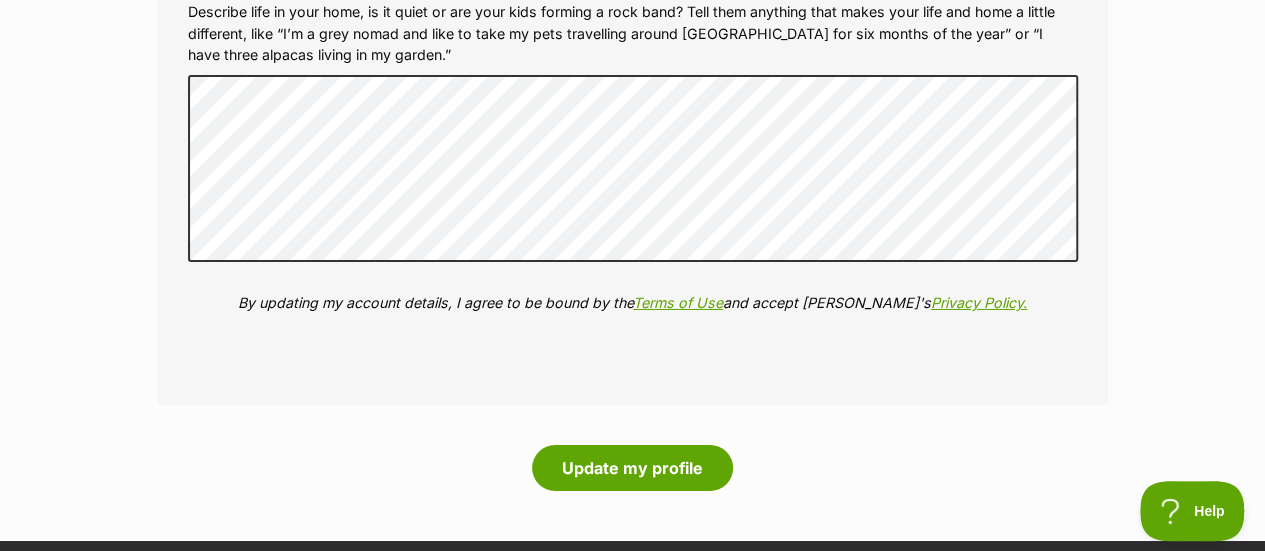 scroll, scrollTop: 3400, scrollLeft: 0, axis: vertical 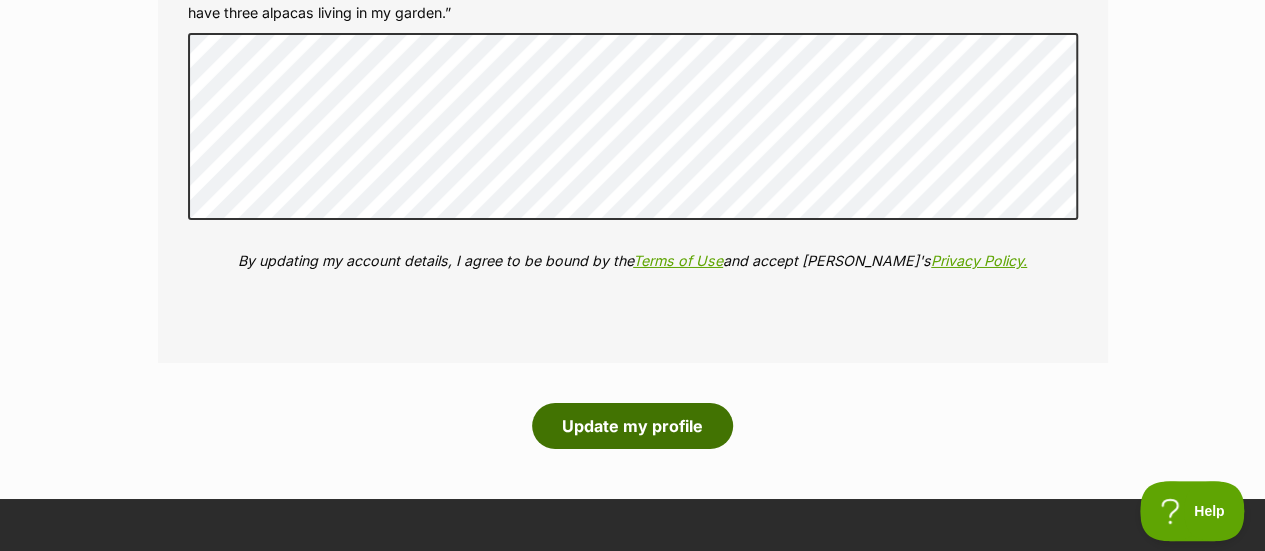 click on "Update my profile" at bounding box center (632, 426) 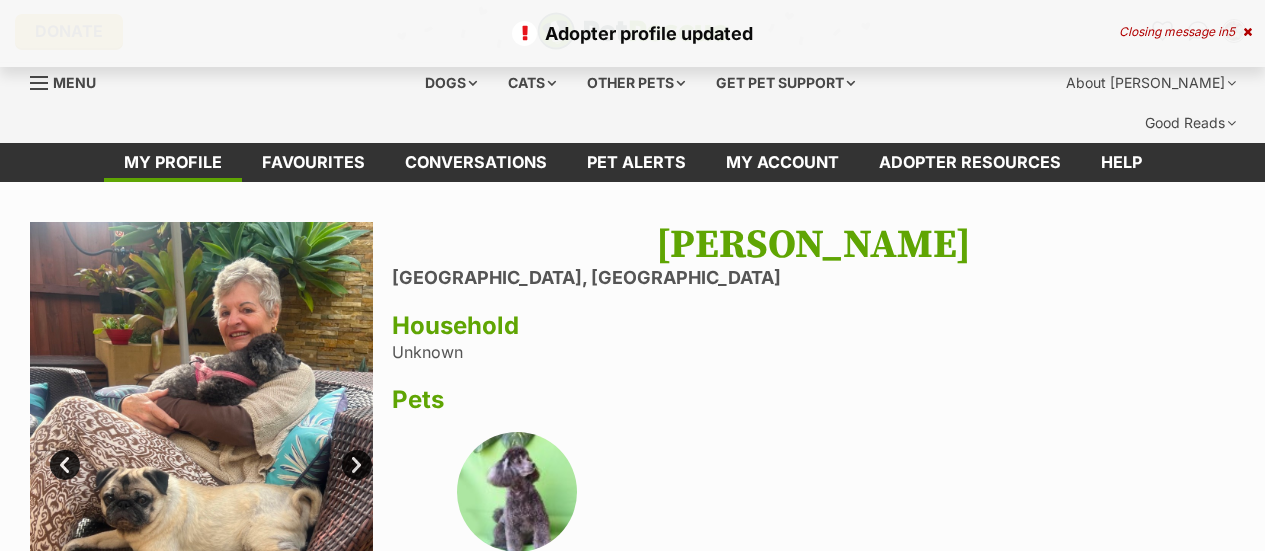 scroll, scrollTop: 0, scrollLeft: 0, axis: both 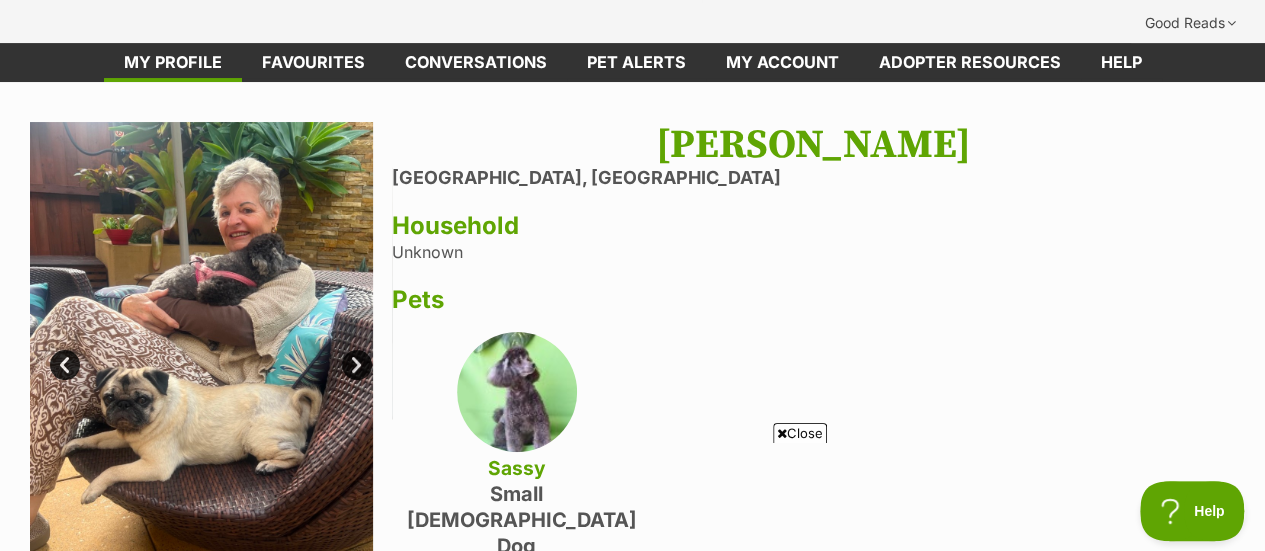 click on "[PERSON_NAME][GEOGRAPHIC_DATA],
[GEOGRAPHIC_DATA]
Household
Unknown
Pets
Sassy
small [DEMOGRAPHIC_DATA] Dog
[DEMOGRAPHIC_DATA]
Friendly and extremely happy with everyone : [DEMOGRAPHIC_DATA], [DEMOGRAPHIC_DATA] all children, all dogs and cats etc.
Loves running once or preferably twice per day.
Sassy is not a fussy eater.  Very easy to please." at bounding box center (814, 504) 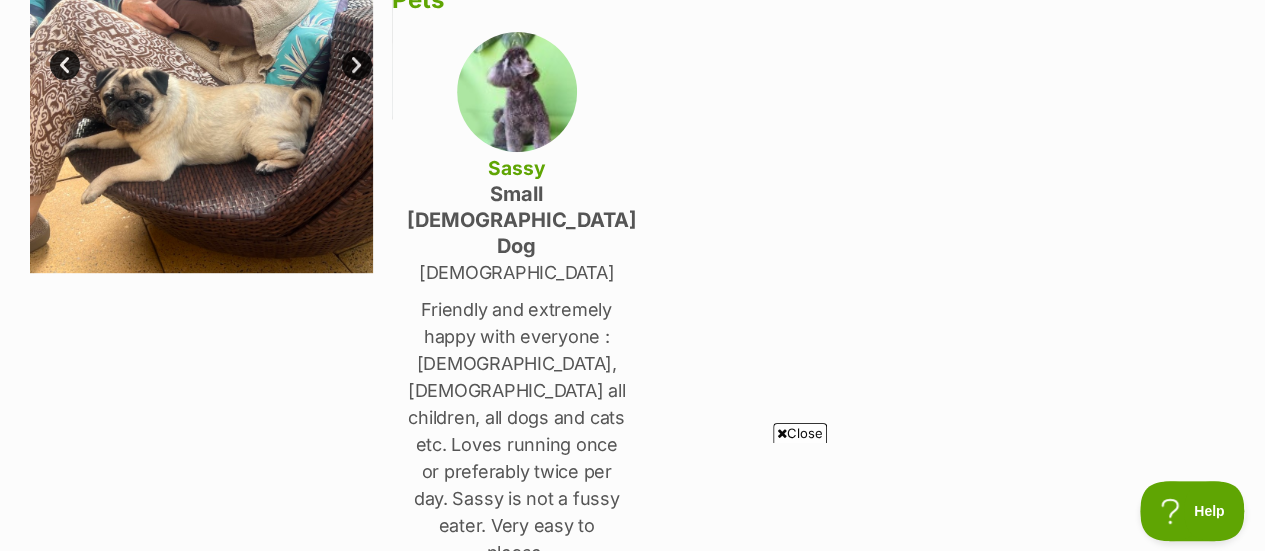 scroll, scrollTop: 500, scrollLeft: 0, axis: vertical 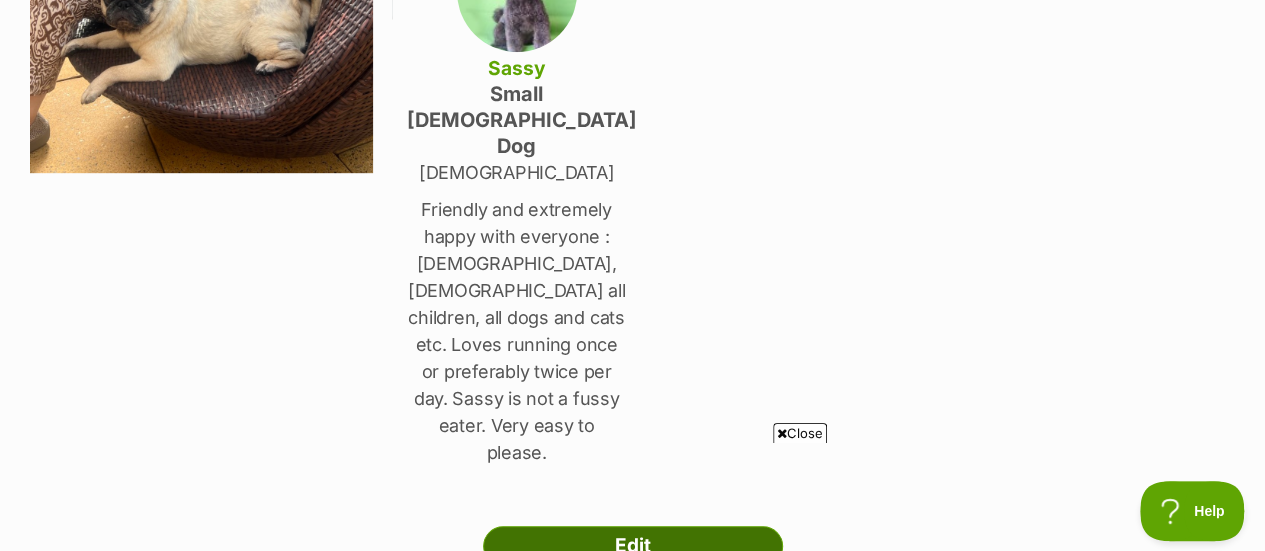 click on "Edit" at bounding box center [633, 546] 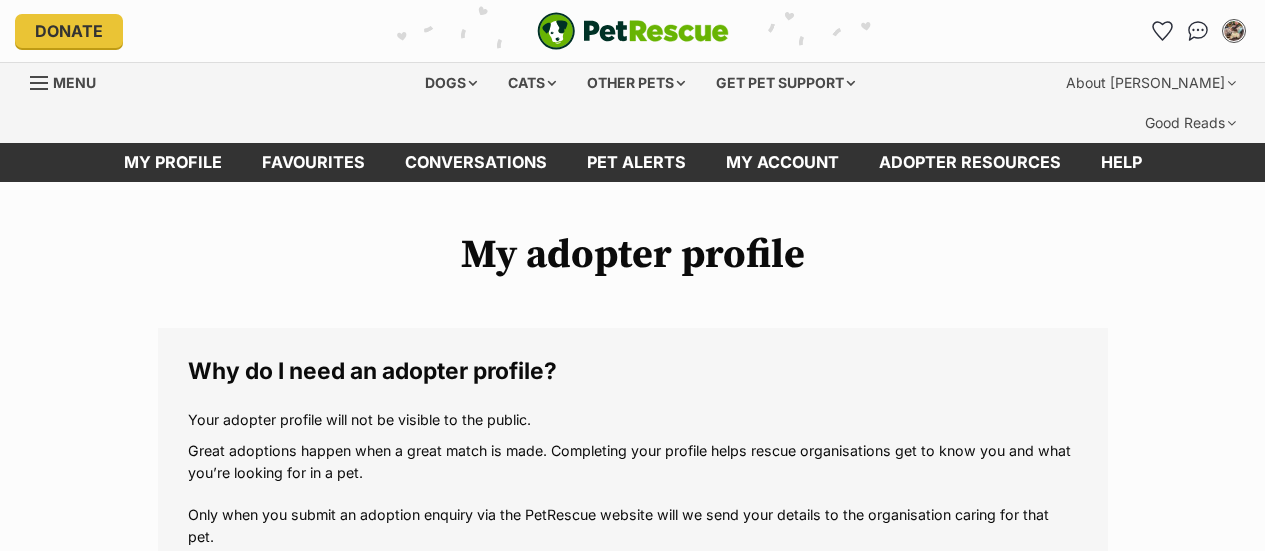 scroll, scrollTop: 0, scrollLeft: 0, axis: both 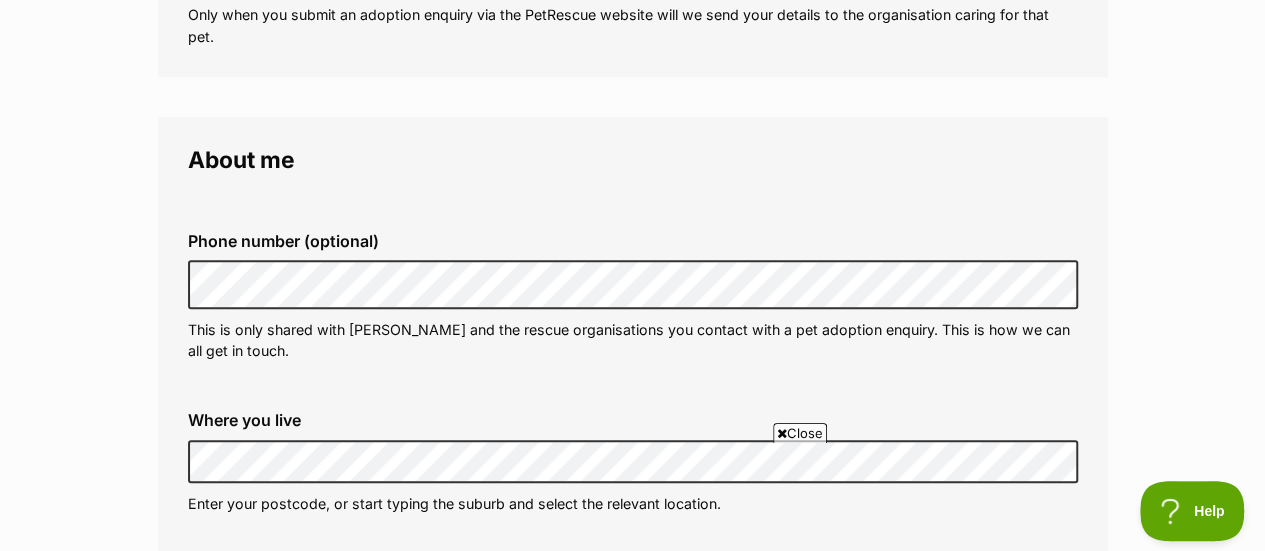 click on "About me
Phone number (optional)
This is only shared with [PERSON_NAME] and the rescue organisations you contact with a pet adoption enquiry. This is how we can all get in touch.
Where you live
Address line 1 (optional)
Address line 2 (optional)
Suburb (optional)
State [GEOGRAPHIC_DATA]
Postcode
Enter your postcode, or start typing the suburb and select the relevant location.
Profile photo (optional)
When you’re making new connections, it’s nice to be able to put a face to a name. Help rescue groups get to know you. If your pets photobomb, all the better!
Upload image
Remove profile image (optional)
Additional photos (optional)
Add any photos you’d like to share eg. your backyard, your fencing, your family.
Remove
Remove
Remove
Remove
Remove
Remove
Remove
Remove
Remove
Upload image
9 of 9 photos uploaded" at bounding box center (633, 913) 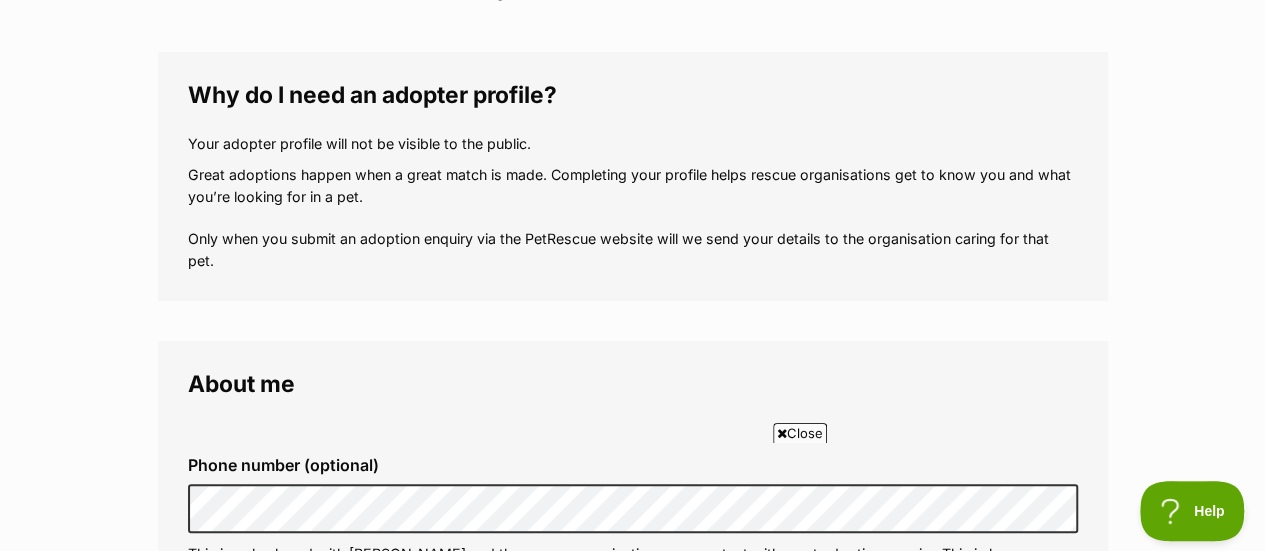 scroll, scrollTop: 400, scrollLeft: 0, axis: vertical 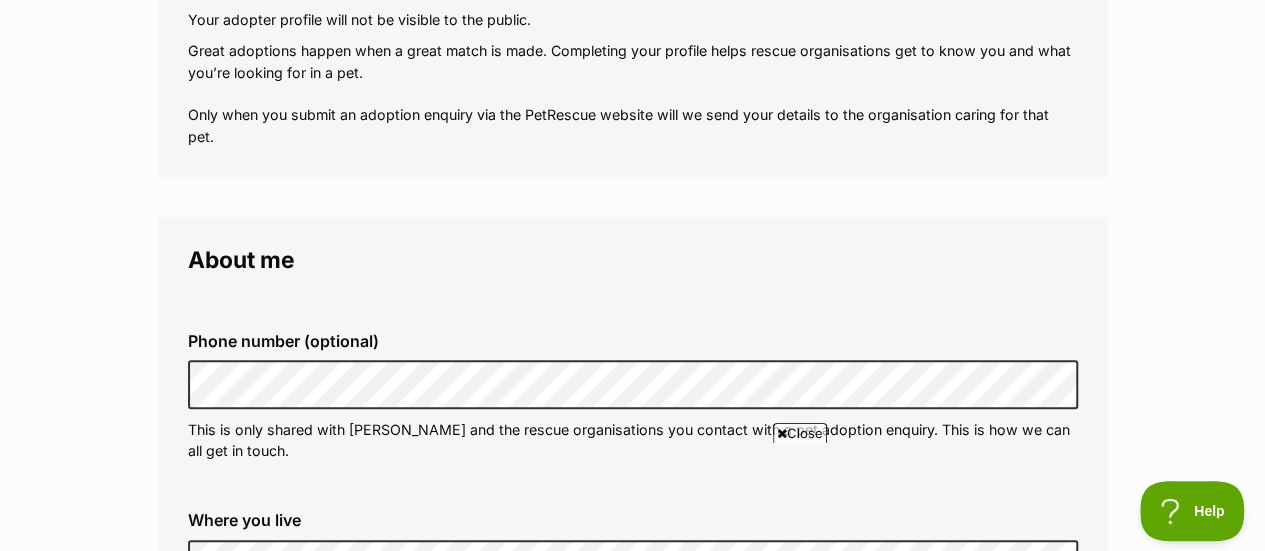 click on "About me" at bounding box center [633, 260] 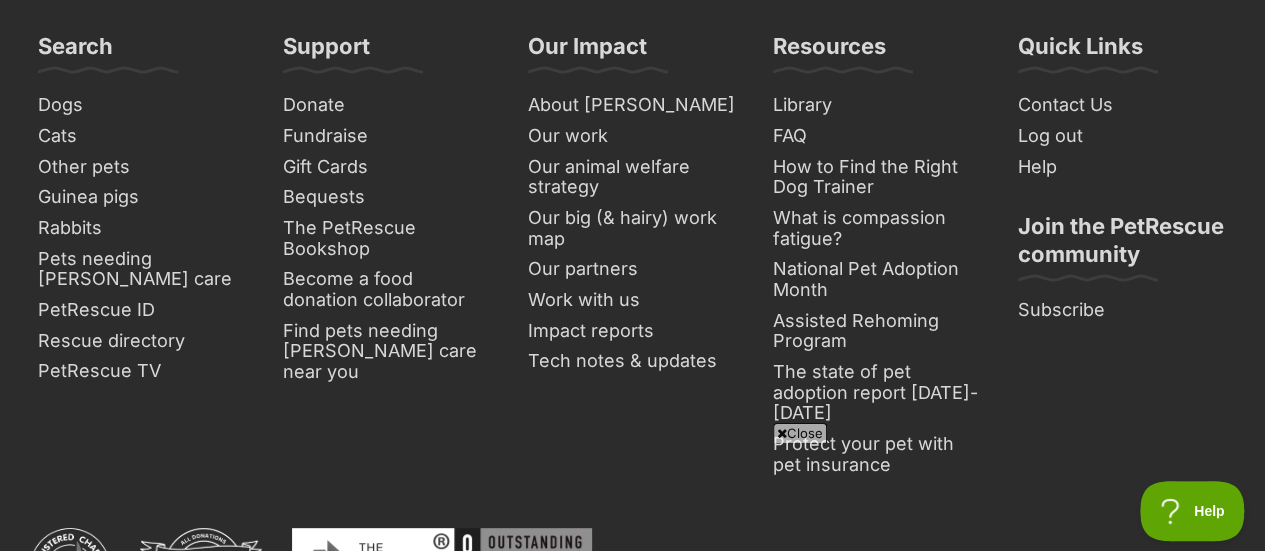 scroll, scrollTop: 4000, scrollLeft: 0, axis: vertical 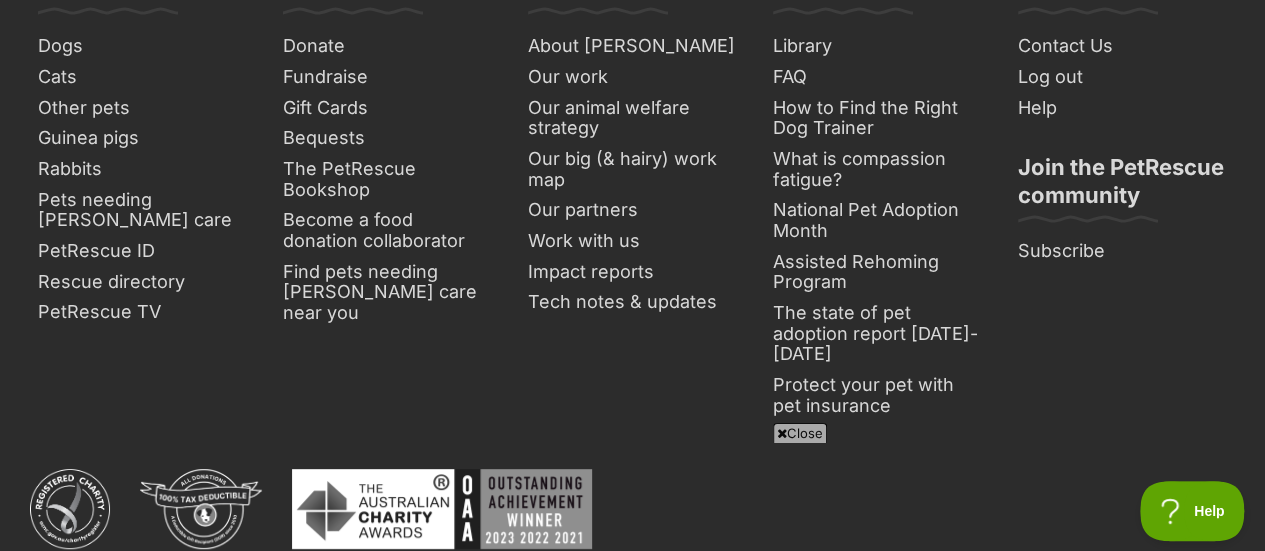 click on "Close" at bounding box center (800, 433) 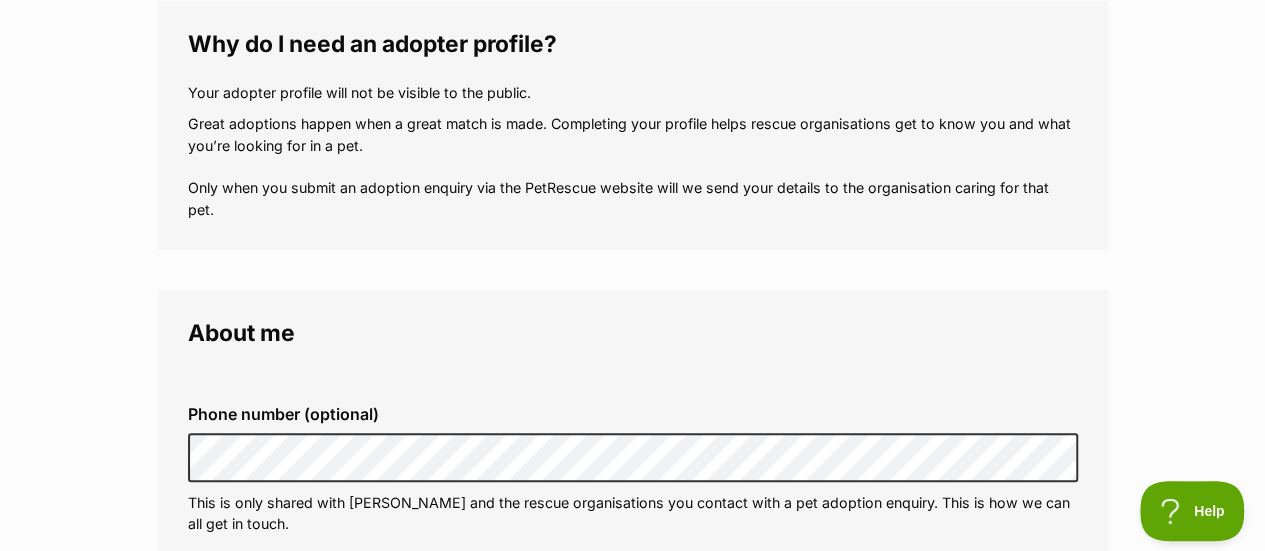 scroll, scrollTop: 100, scrollLeft: 0, axis: vertical 